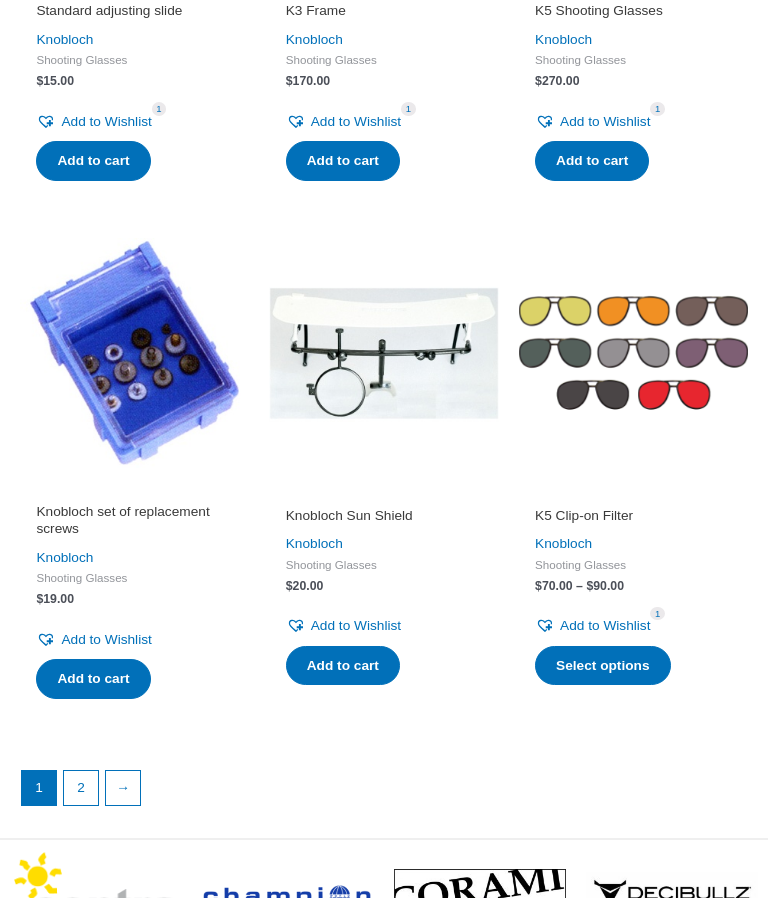 scroll, scrollTop: 2233, scrollLeft: 0, axis: vertical 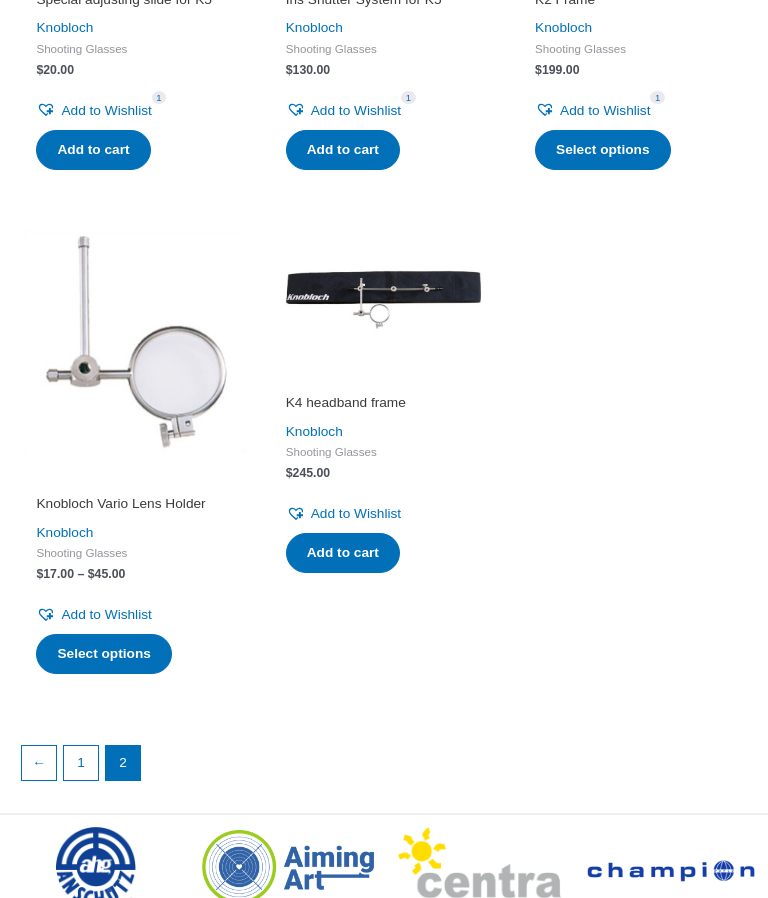click on "1" at bounding box center (81, 763) 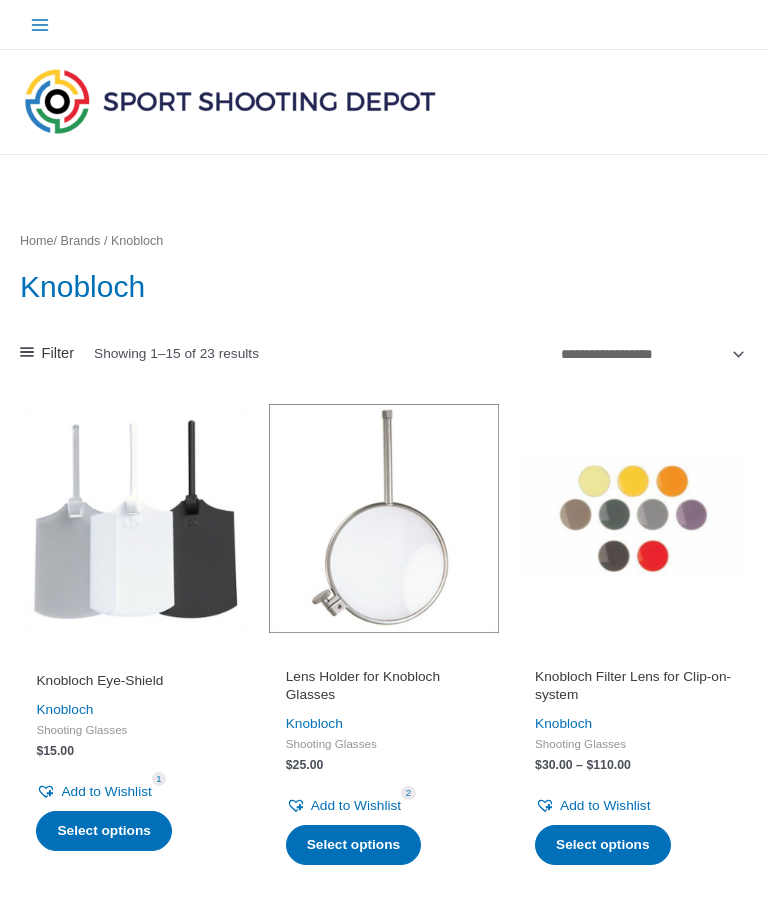 scroll, scrollTop: 0, scrollLeft: 0, axis: both 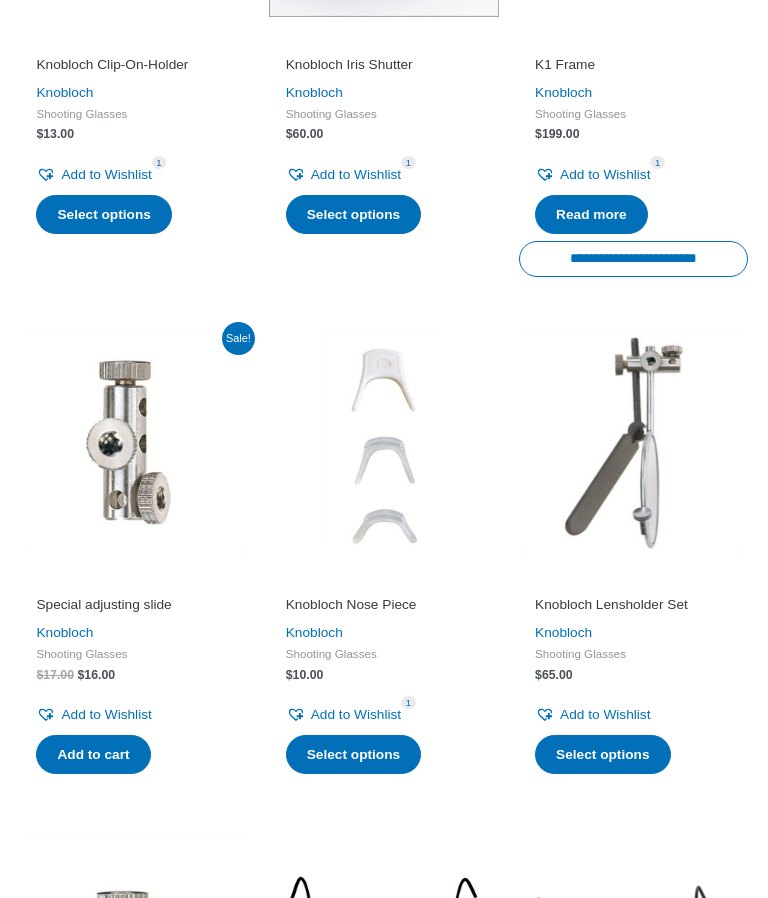 click at bounding box center [383, 441] 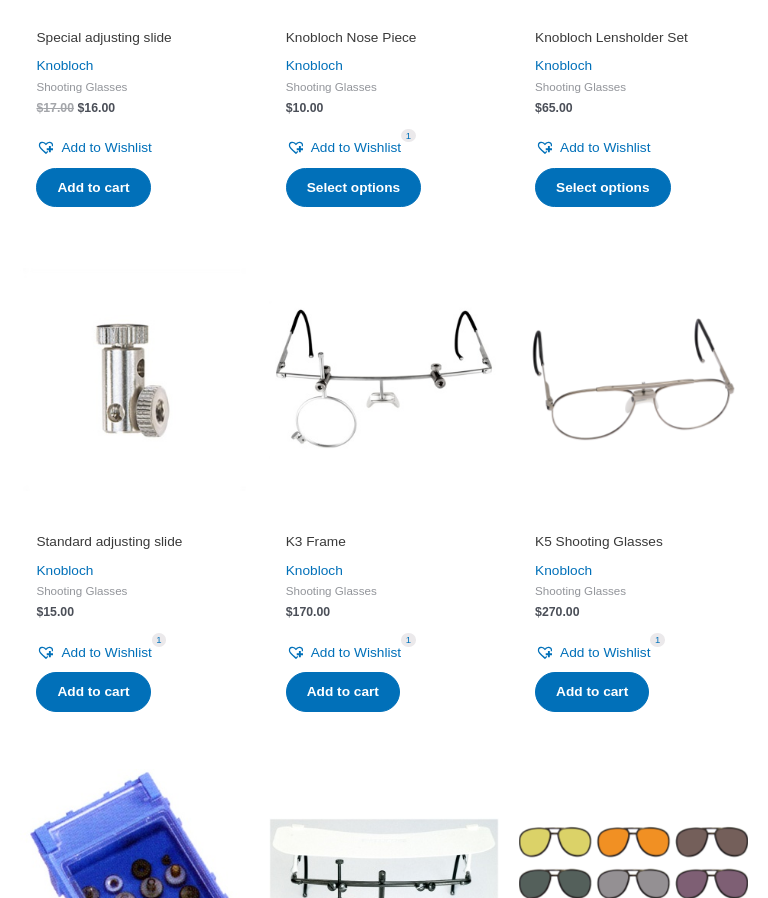 scroll, scrollTop: 1702, scrollLeft: 0, axis: vertical 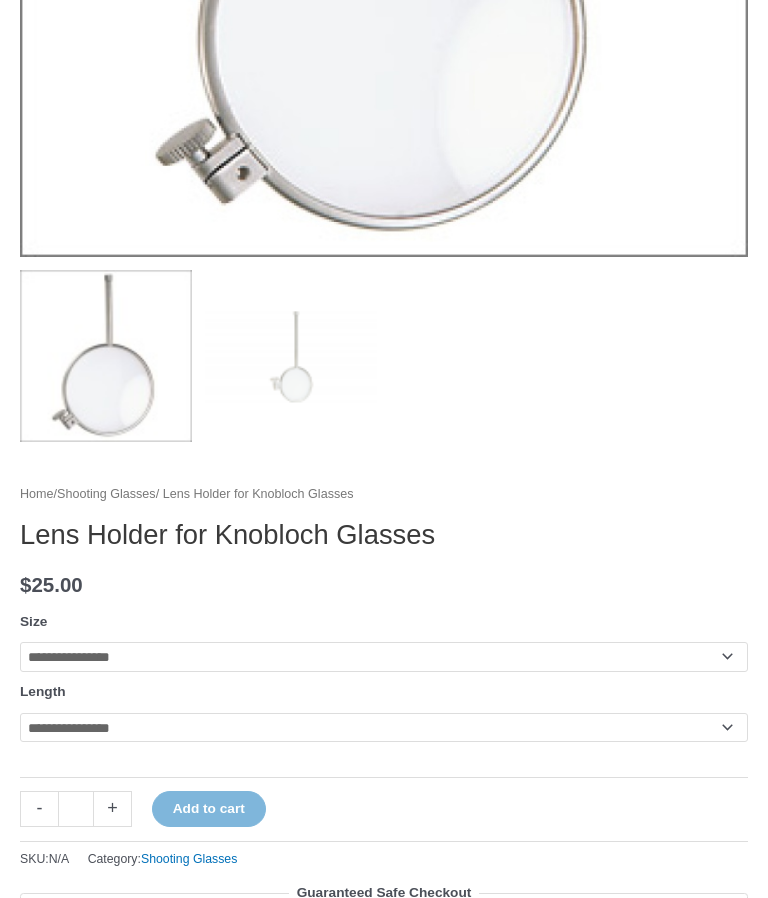 click on "**********" 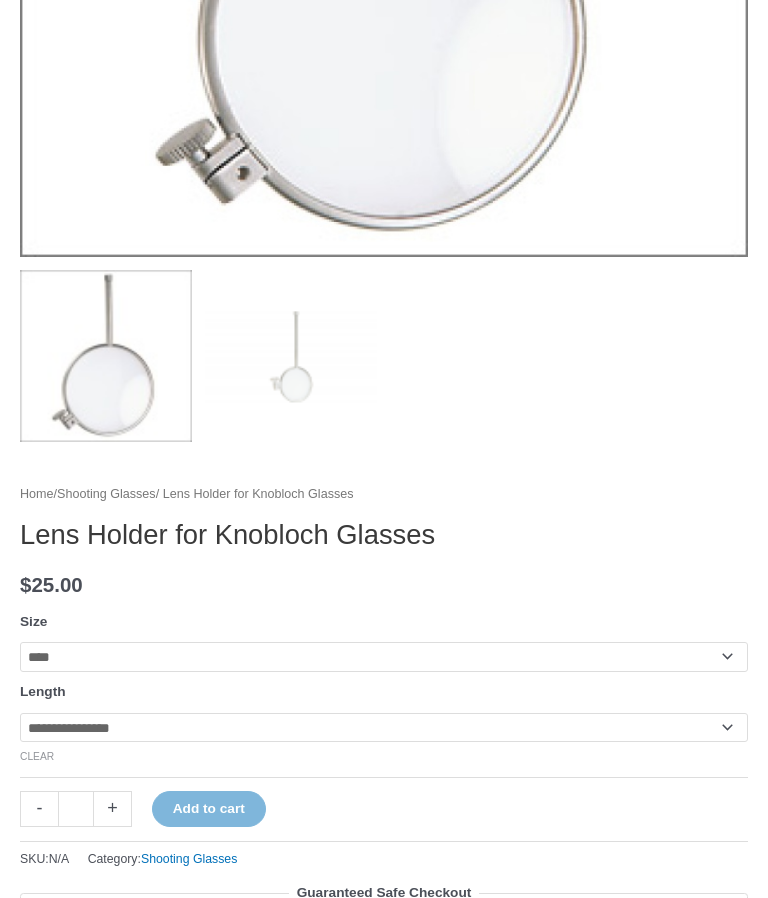 click on "**********" 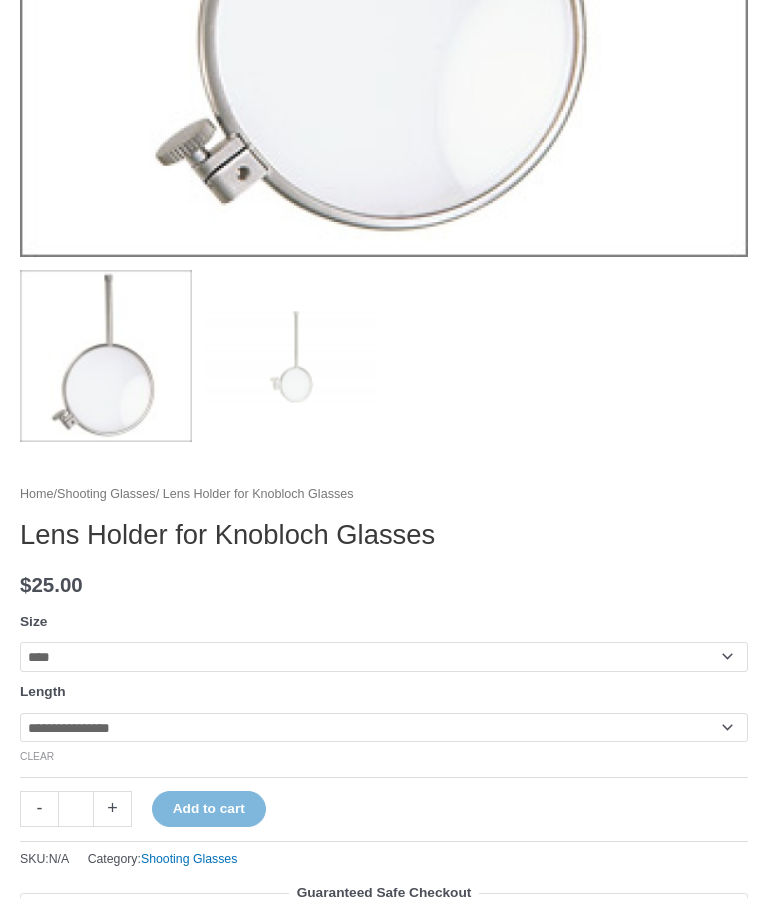 select on "****" 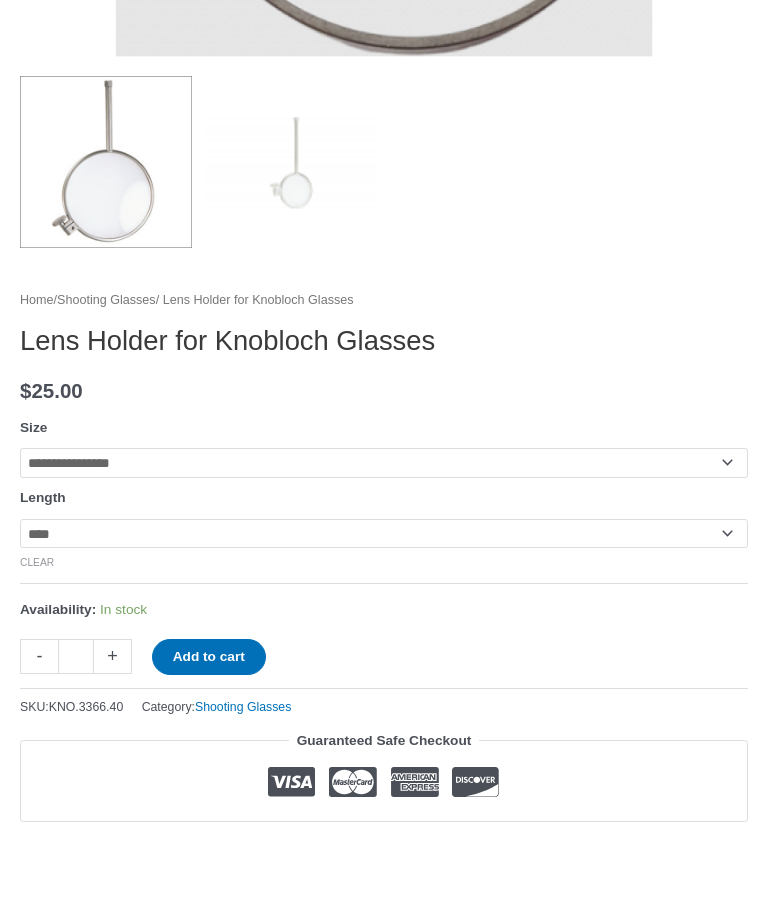 scroll, scrollTop: 945, scrollLeft: 0, axis: vertical 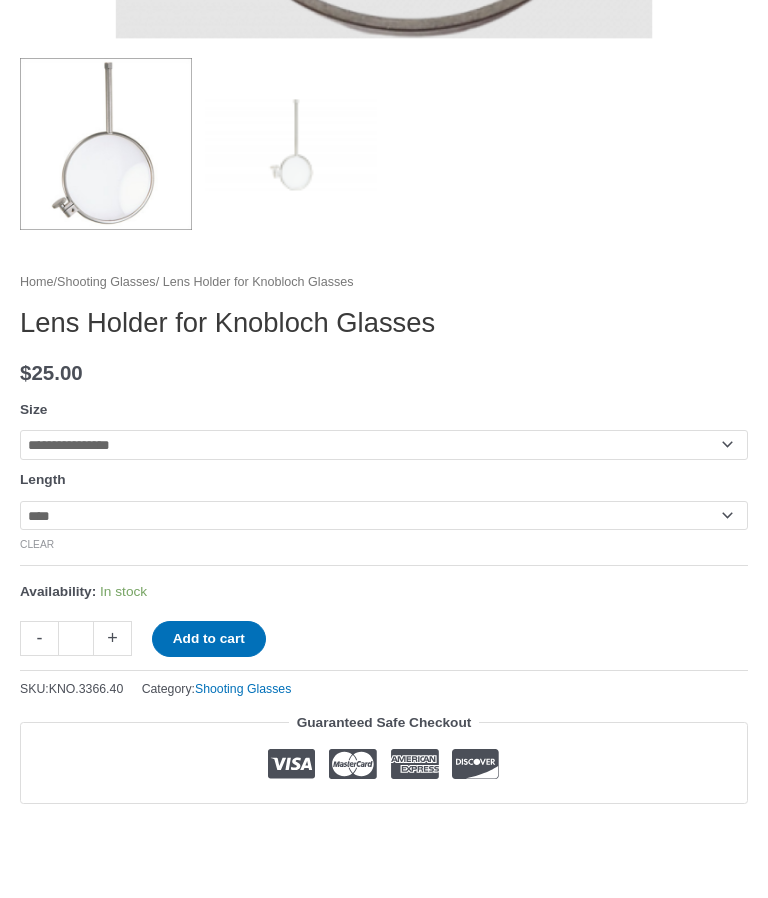 click on "+" 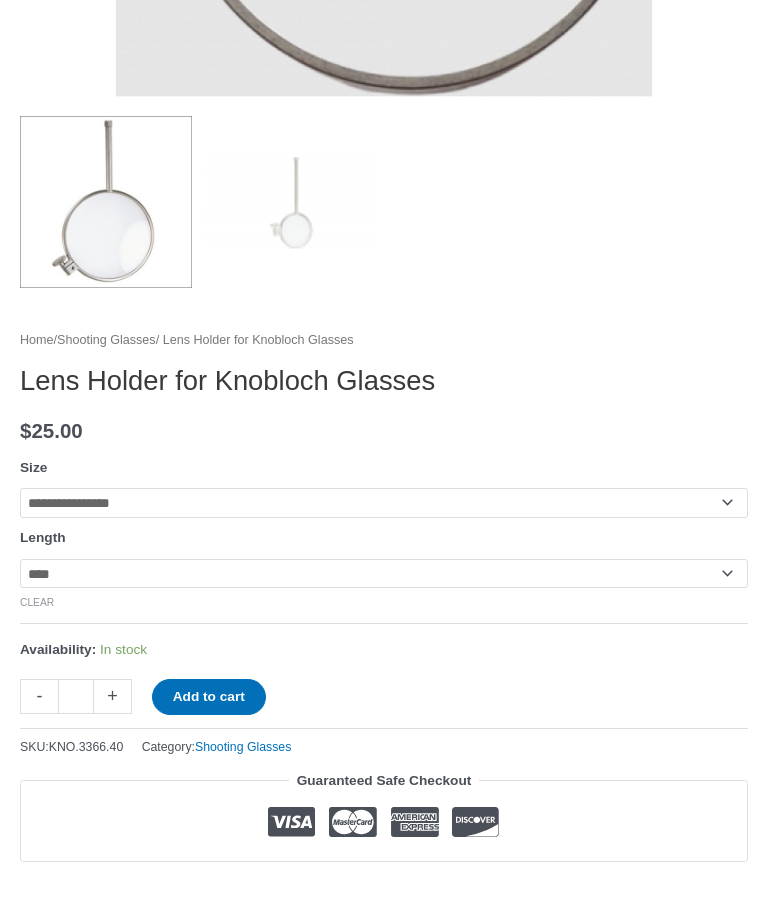 scroll, scrollTop: 882, scrollLeft: 0, axis: vertical 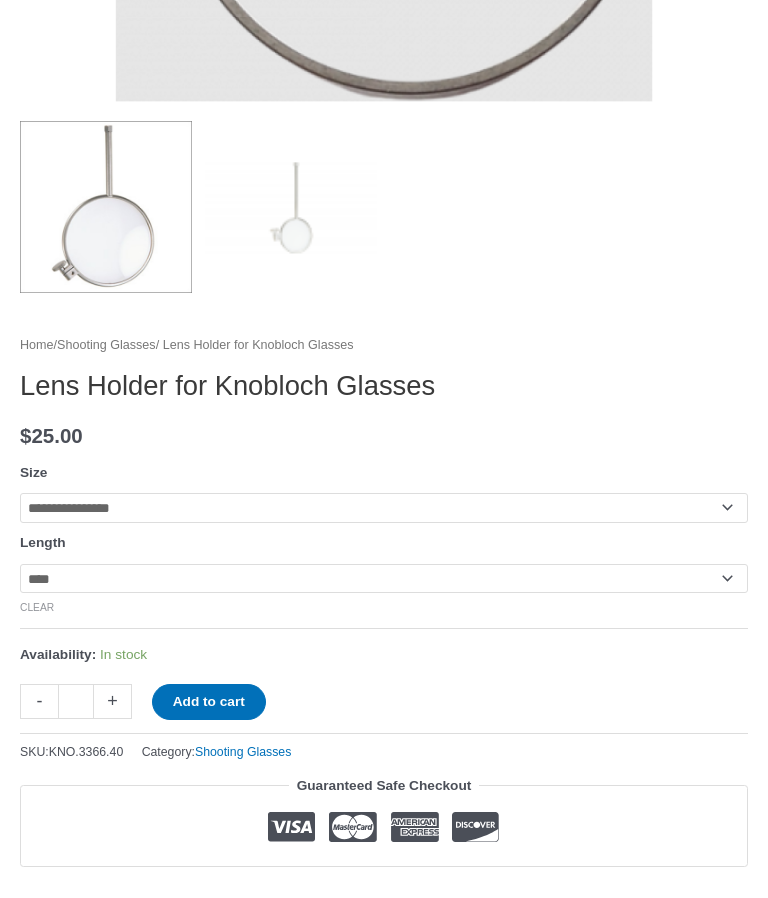 click on "Add to cart" 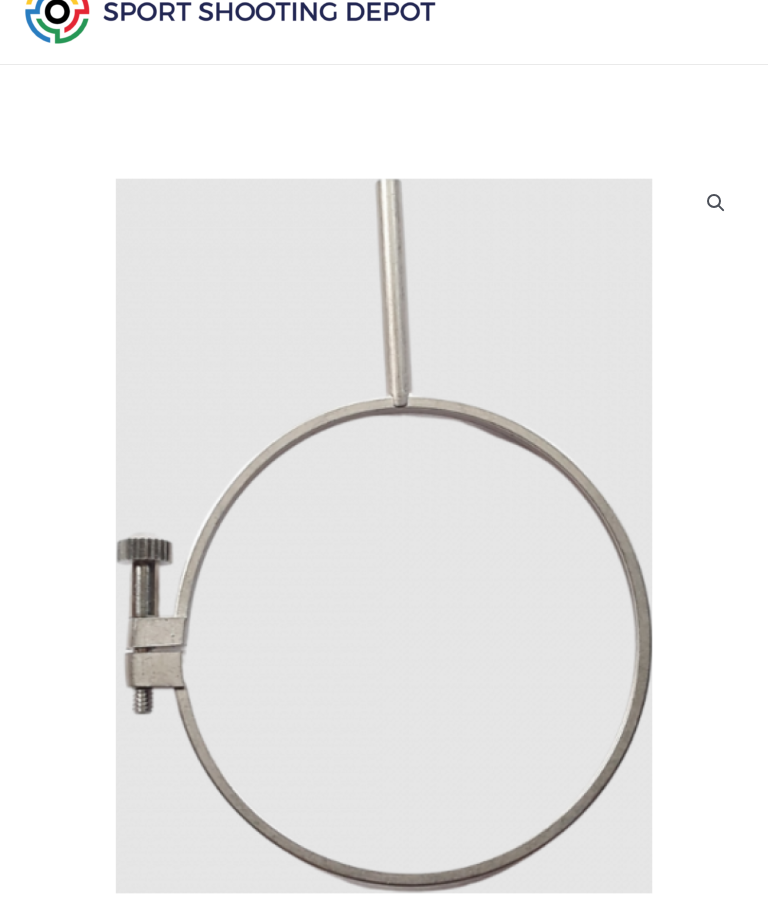 scroll, scrollTop: 0, scrollLeft: 0, axis: both 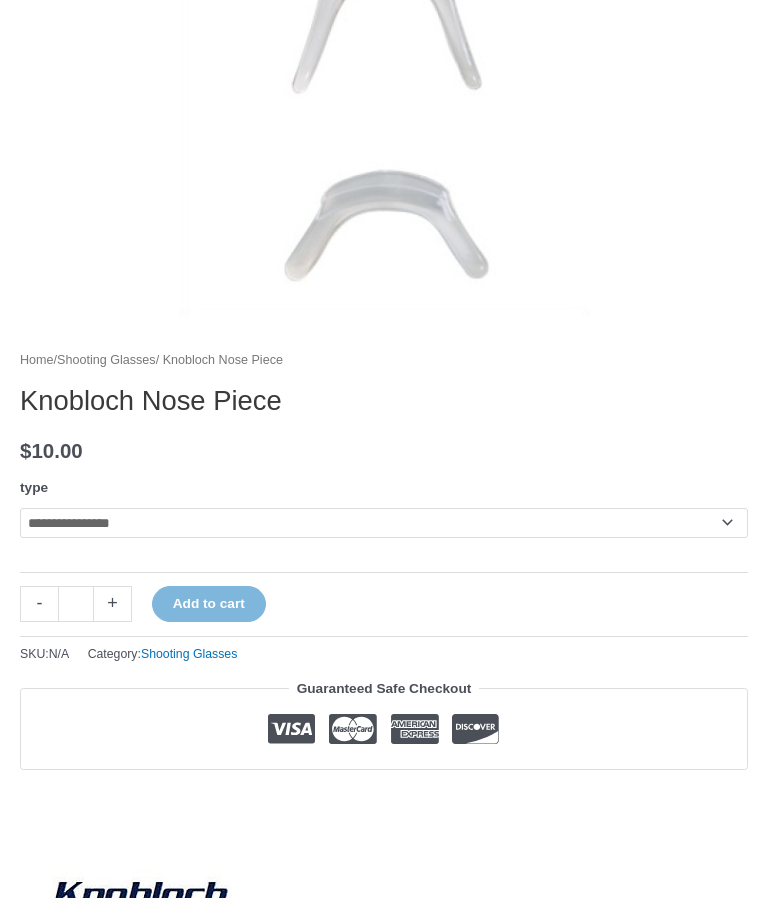 click on "**********" 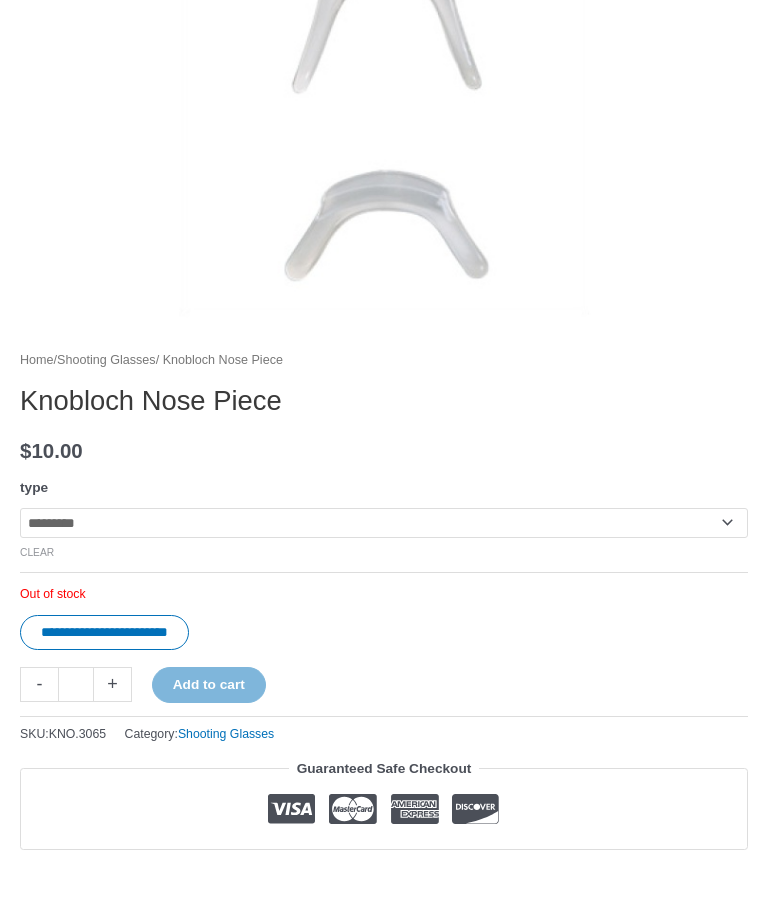 click on "**********" 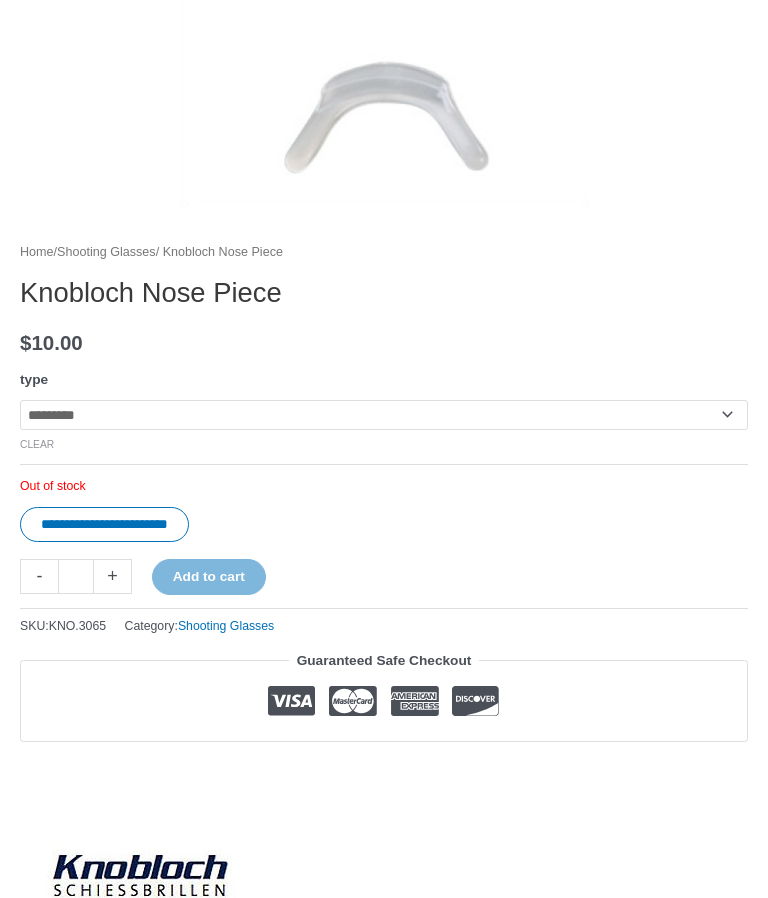 scroll, scrollTop: 768, scrollLeft: 0, axis: vertical 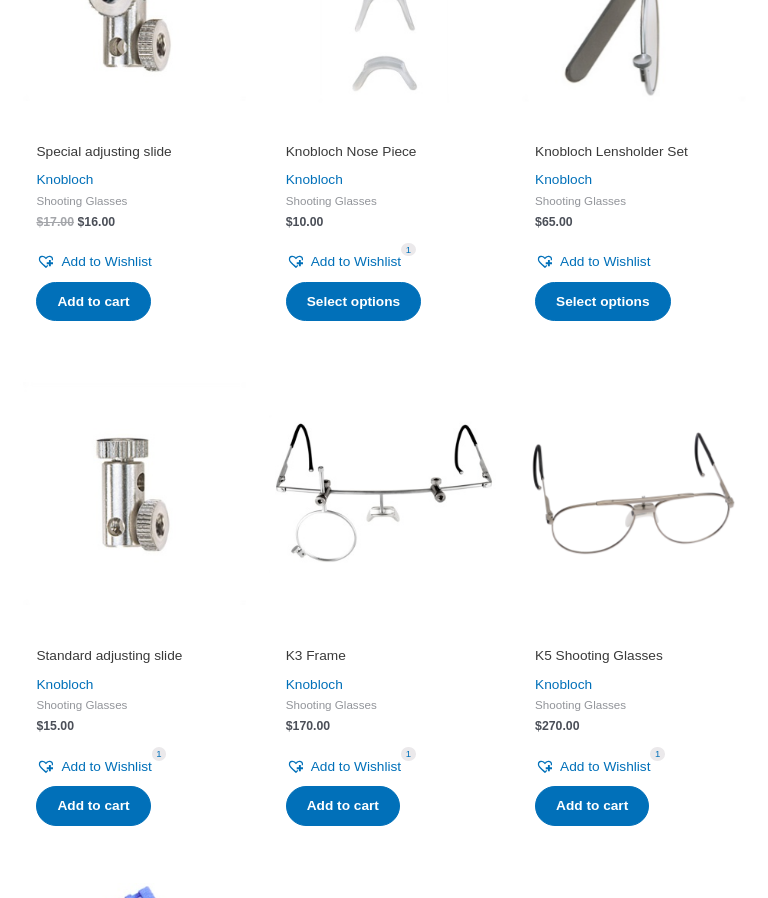 click at bounding box center [383, 493] 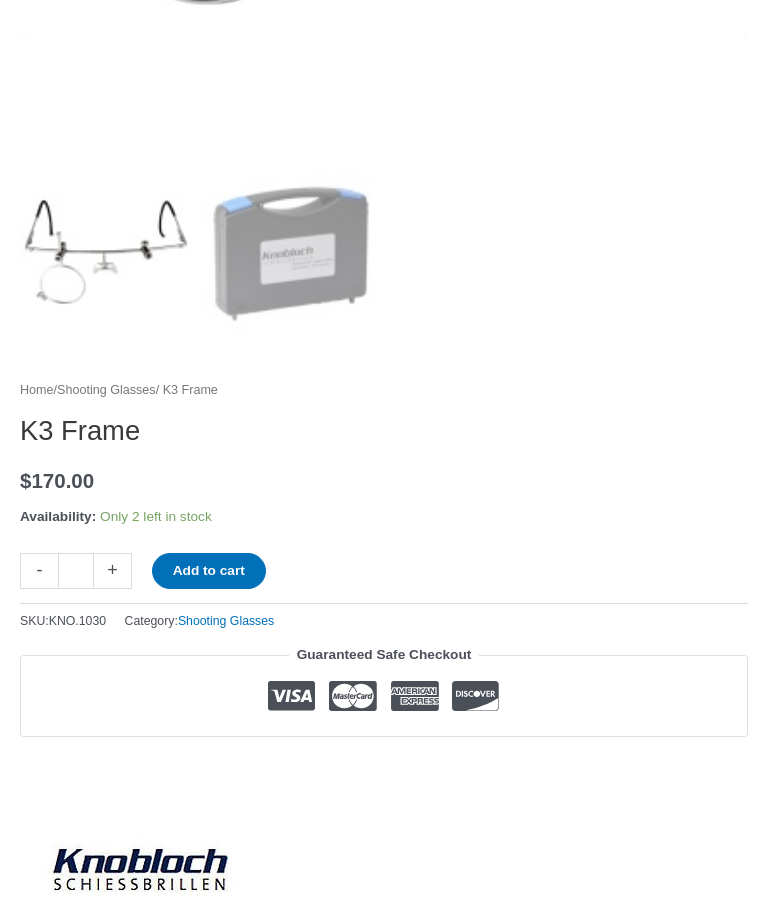 scroll, scrollTop: 846, scrollLeft: 0, axis: vertical 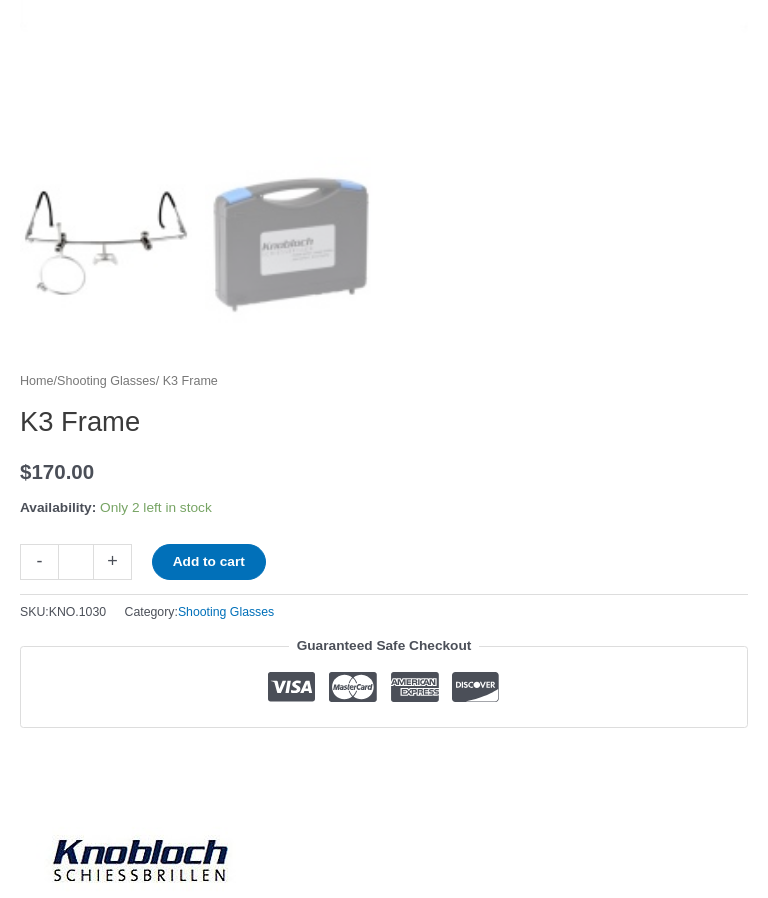 click on "Add to cart" at bounding box center [209, 562] 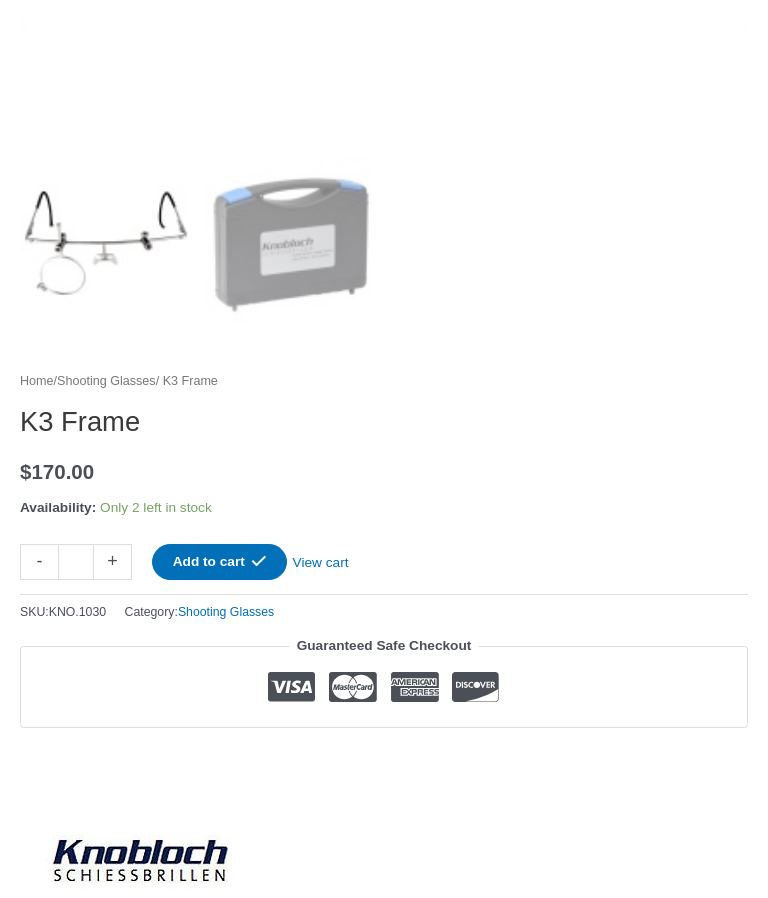 click on "View cart" at bounding box center [320, 559] 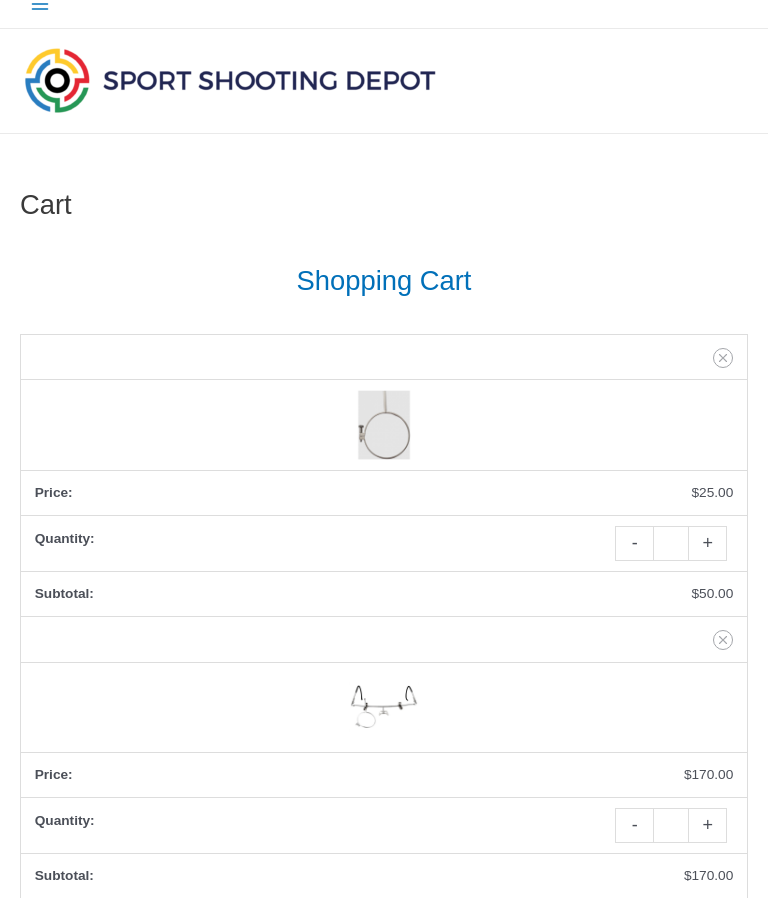 scroll, scrollTop: 33, scrollLeft: 0, axis: vertical 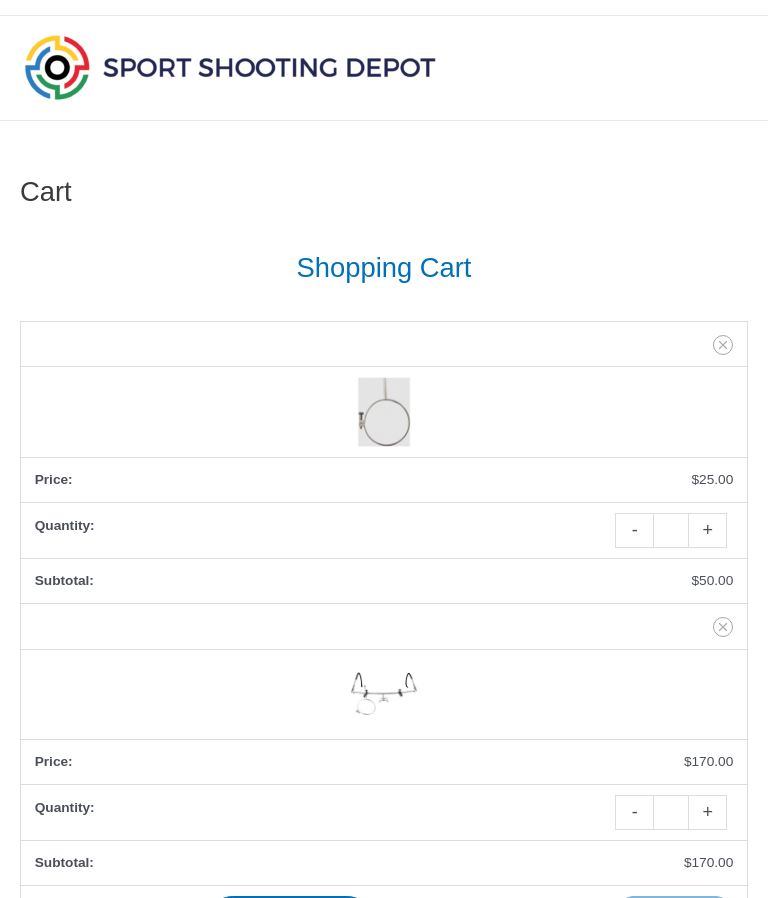 click on "-" at bounding box center (634, 813) 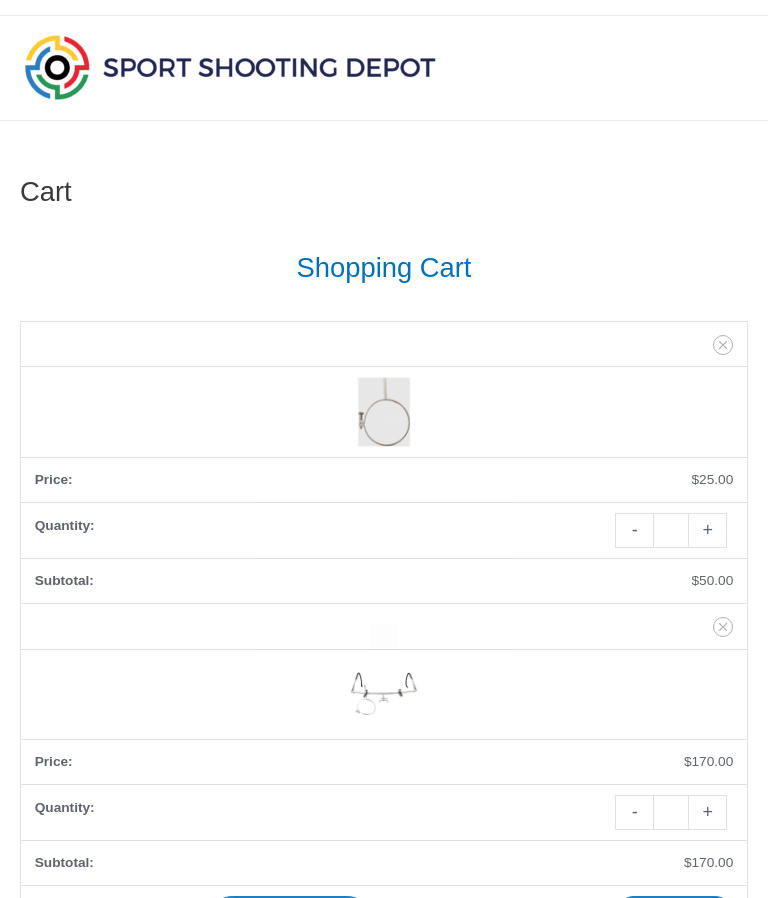 scroll, scrollTop: 34, scrollLeft: 0, axis: vertical 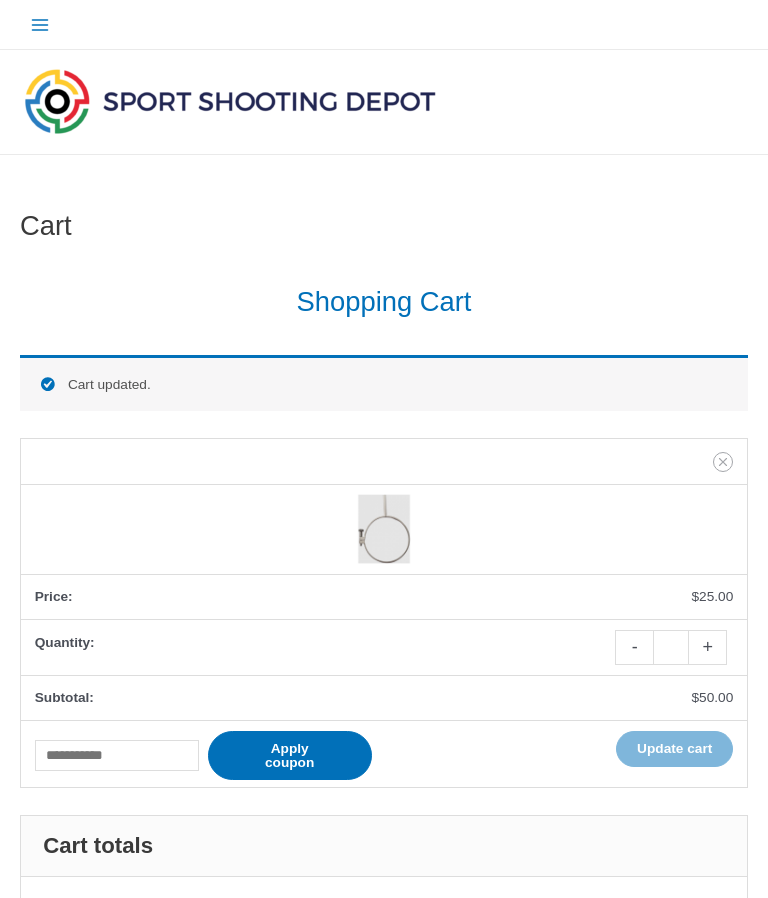 click on "Main Menu" at bounding box center [39, 24] 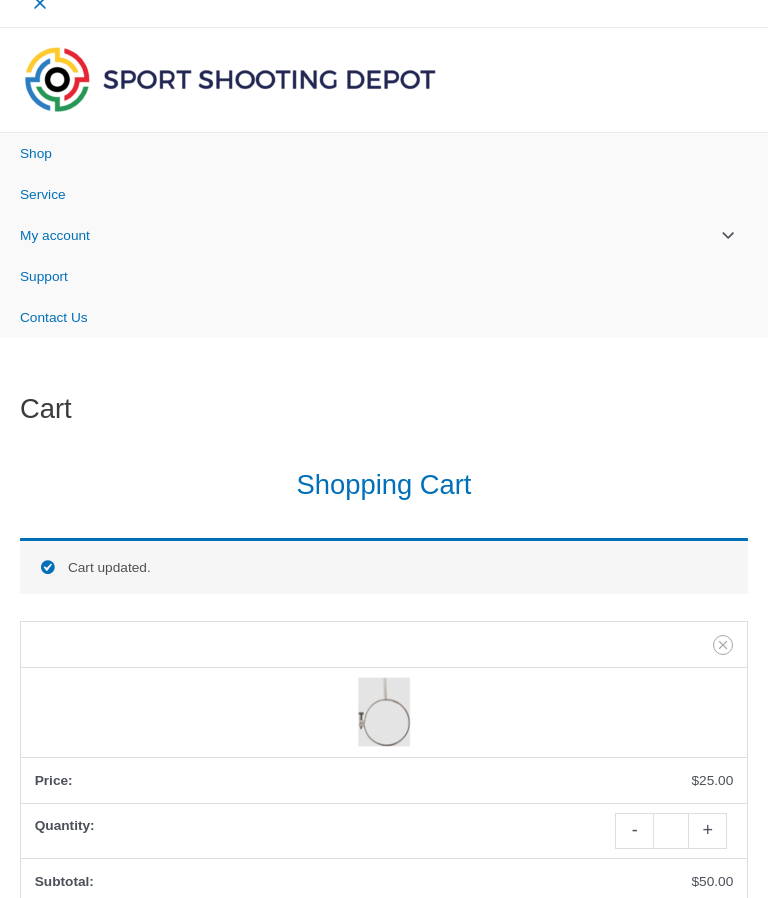scroll, scrollTop: 0, scrollLeft: 0, axis: both 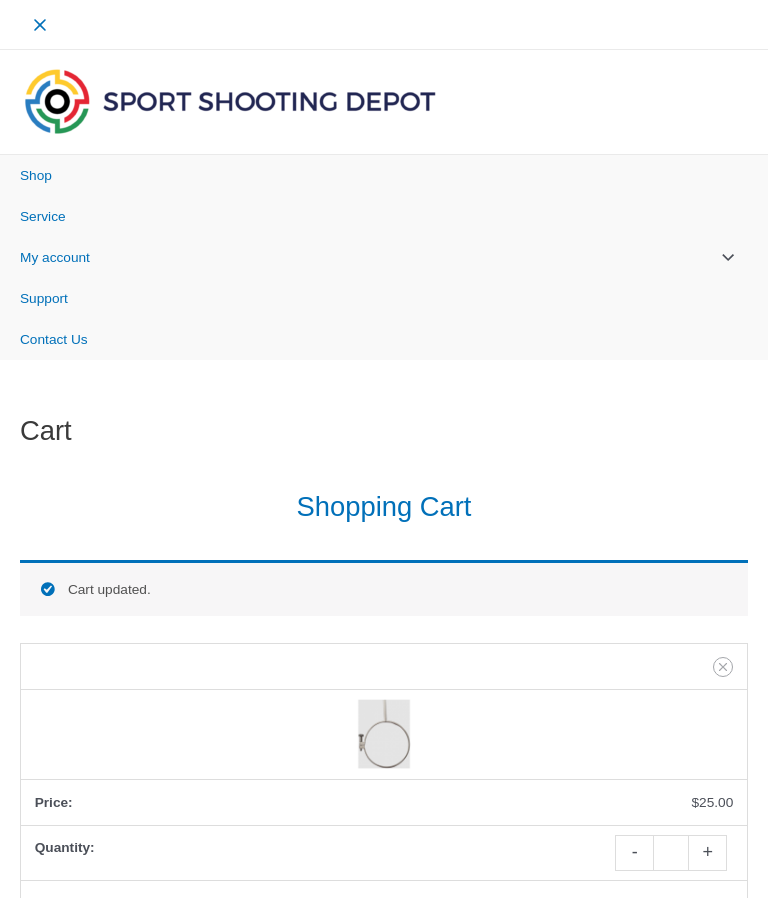 click on "Shop" at bounding box center [36, 175] 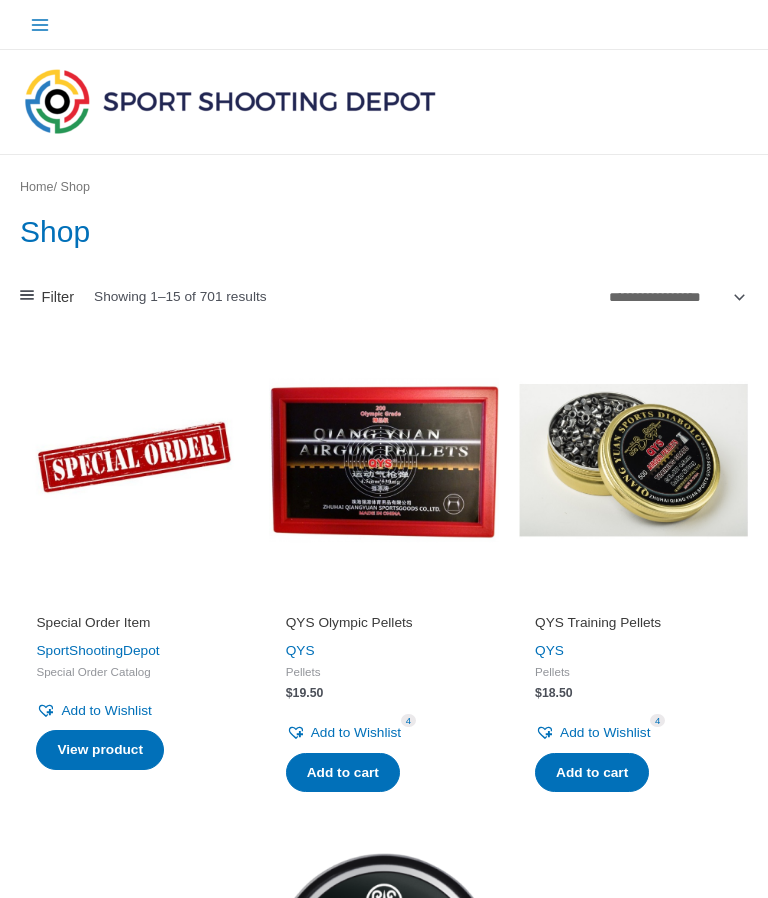 scroll, scrollTop: 0, scrollLeft: 0, axis: both 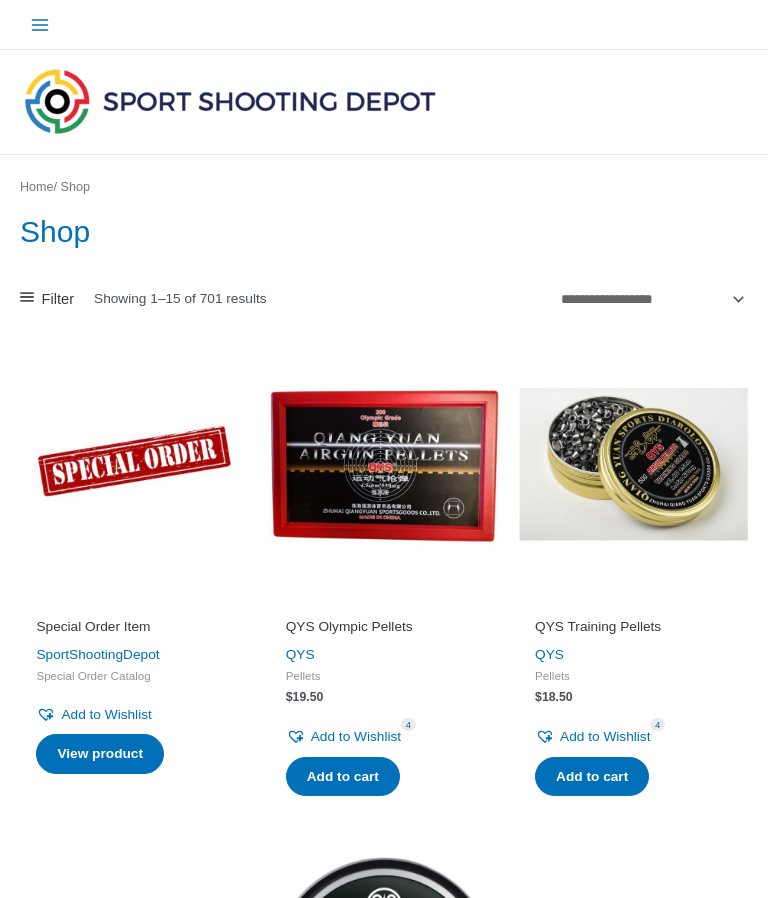 click at bounding box center [27, 299] 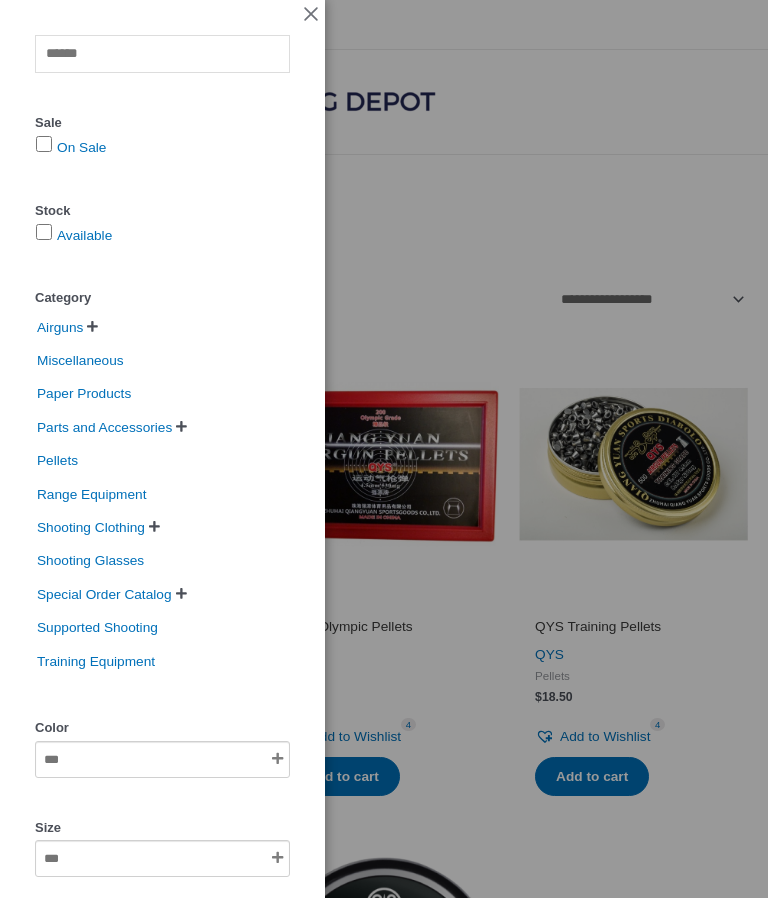 click on "Shooting Glasses" at bounding box center [90, 560] 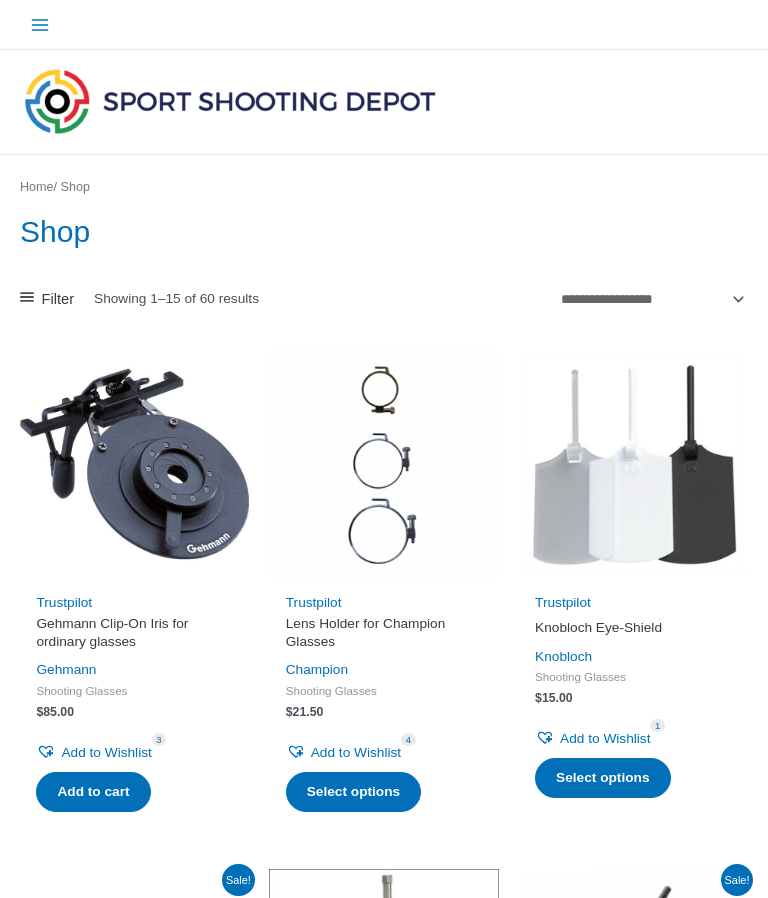 click on "Main Menu" at bounding box center (207, 24) 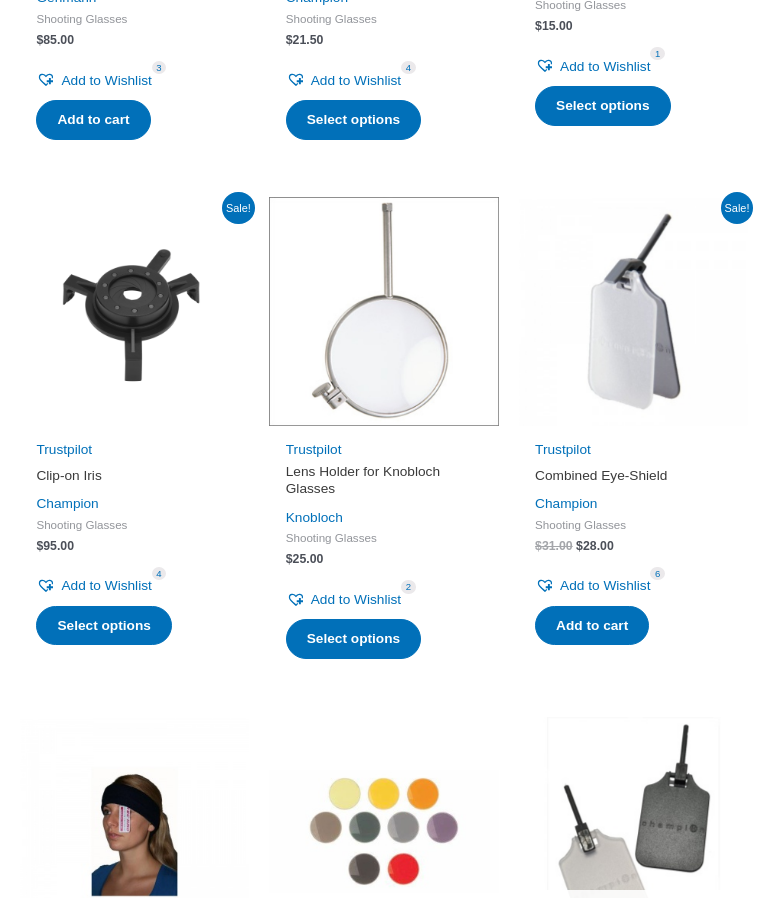 scroll, scrollTop: 677, scrollLeft: 0, axis: vertical 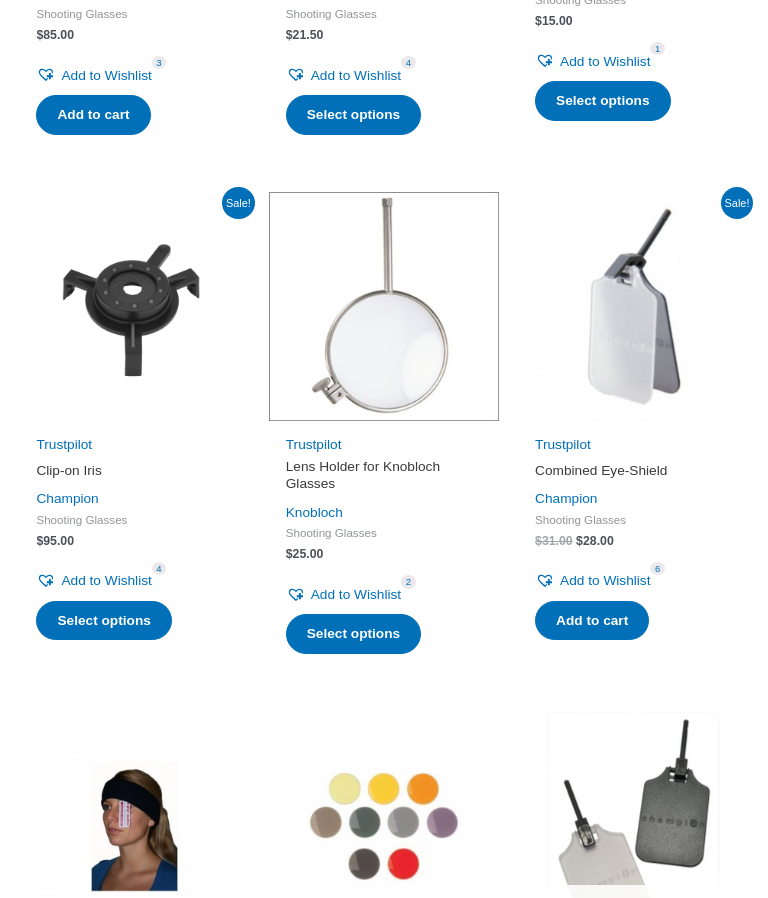click at bounding box center [383, 306] 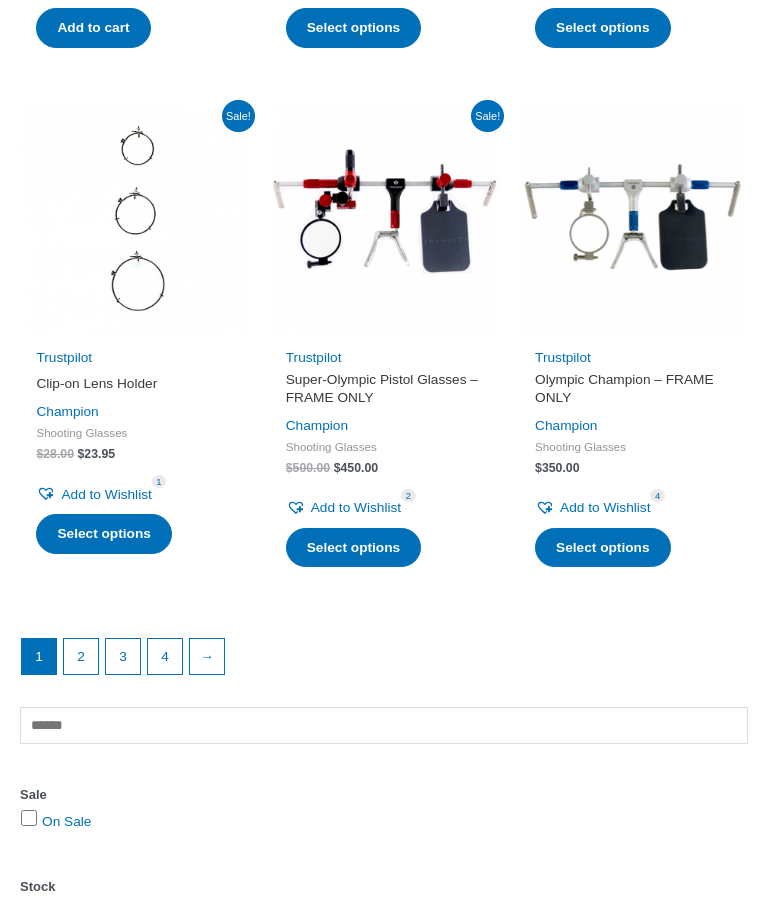 scroll, scrollTop: 2310, scrollLeft: 0, axis: vertical 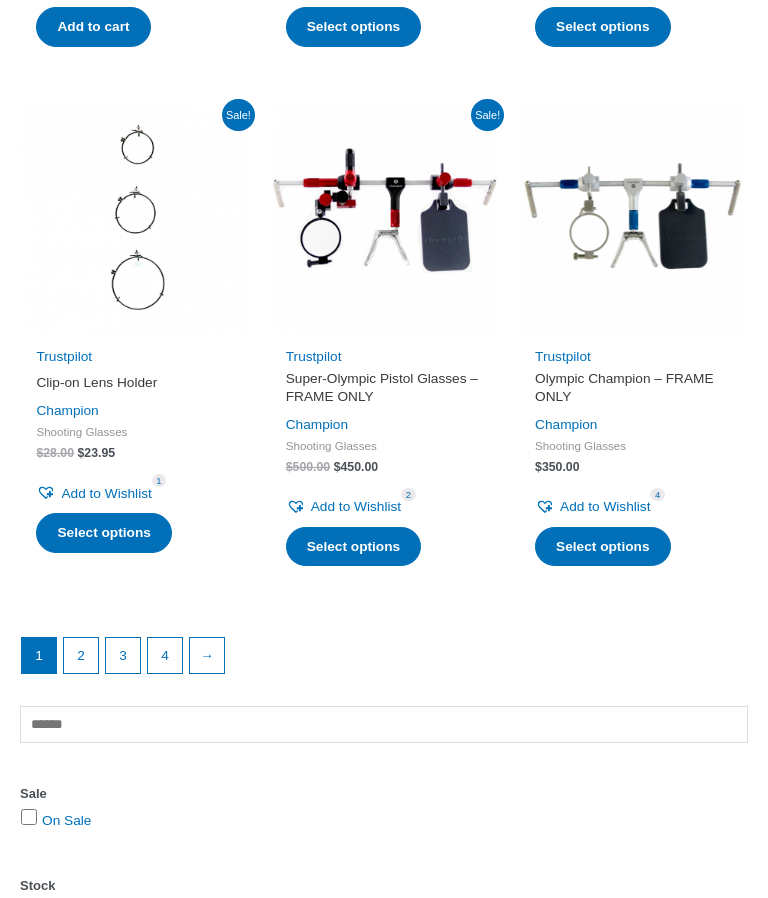 click on "2" at bounding box center [81, 655] 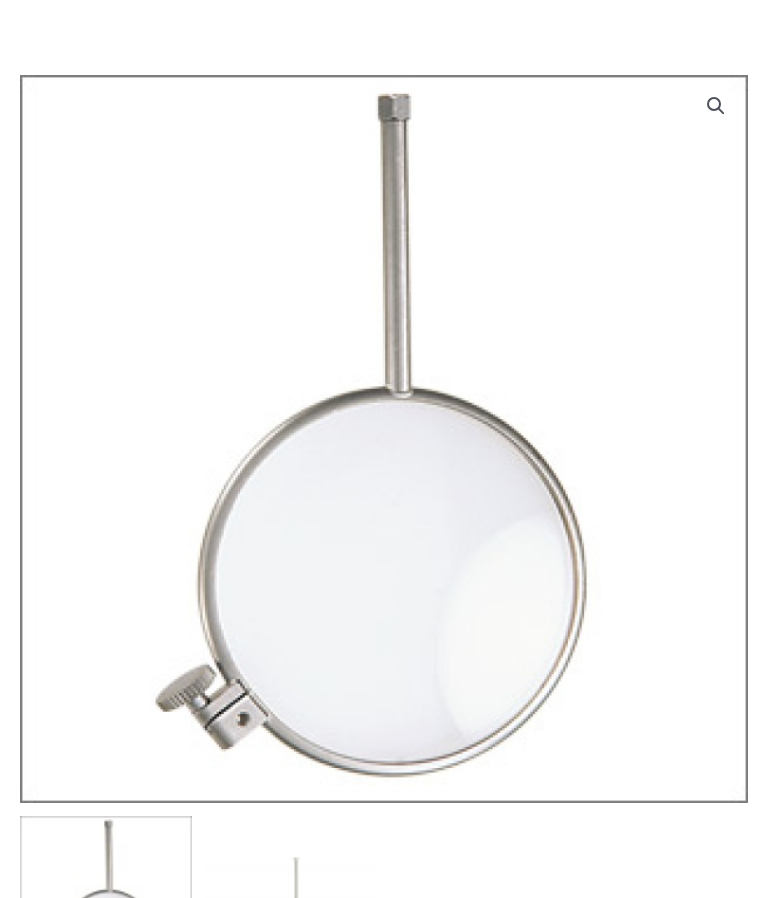scroll, scrollTop: 184, scrollLeft: 0, axis: vertical 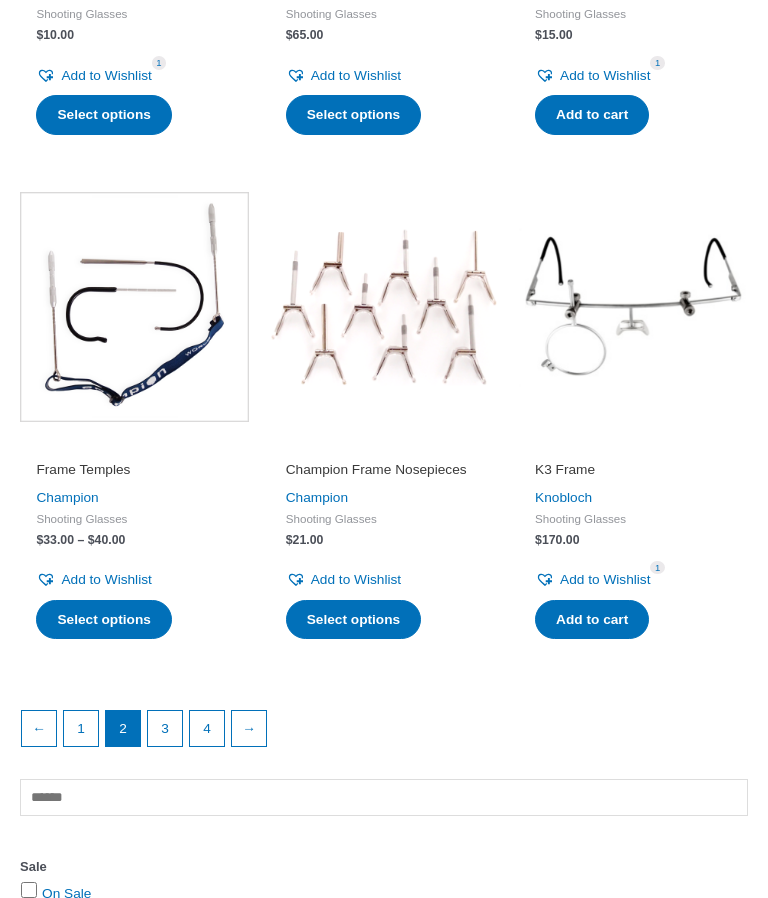 click on "Sale!
Clip-on Centering Device Champion
Shooting Glasses
$ 36.00   Original price was: $36.00. $ 29.95 Current price is: $29.95.
Add to Wishlist Remove from Wishlist 1 		 Add to Wishlist
Select options
This product has multiple variants. The options may be chosen on the product page
Gehmann ISSF Clip-on eyeshield Gehmann
Shooting Glasses
$ 31.00
Add to Wishlist Remove from Wishlist 4 		 Add to Wishlist
Select options
This product has multiple variants. The options may be chosen on the product page
Headband with eye patch SIMETRA
Headwear
$ 14.00
Add to Wishlist Remove from Wishlist 2 1 1 		 Add to Wishlist
Select options
This product has multiple variants. The options may be chosen on the product page
Sale!
Yellow Clip-on Filter Champion
Shooting Glasses
$ 65.00   –   $ 70.00 Price range: $65.00 through $70.00" at bounding box center (384, -608) 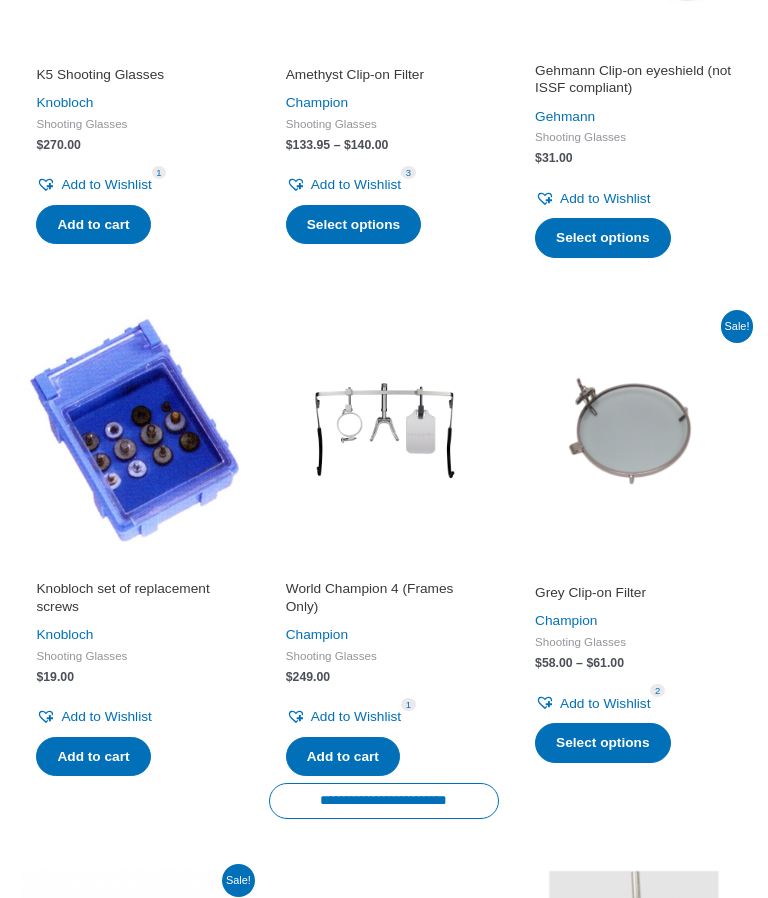 scroll, scrollTop: 554, scrollLeft: 0, axis: vertical 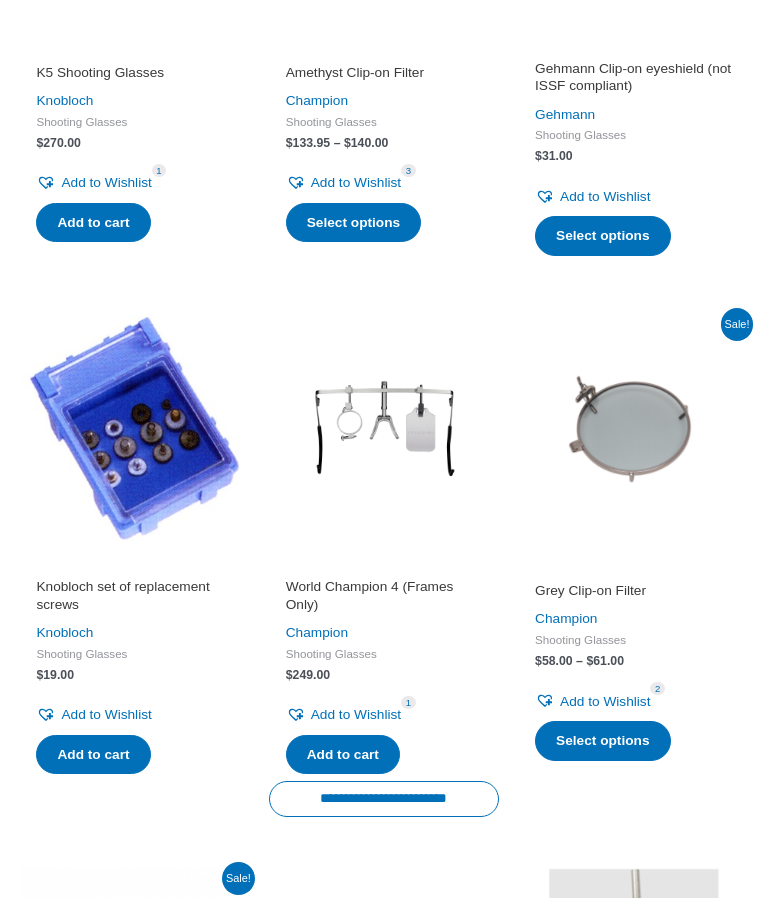 click on "Knobloch set of replacement screws" at bounding box center (134, 596) 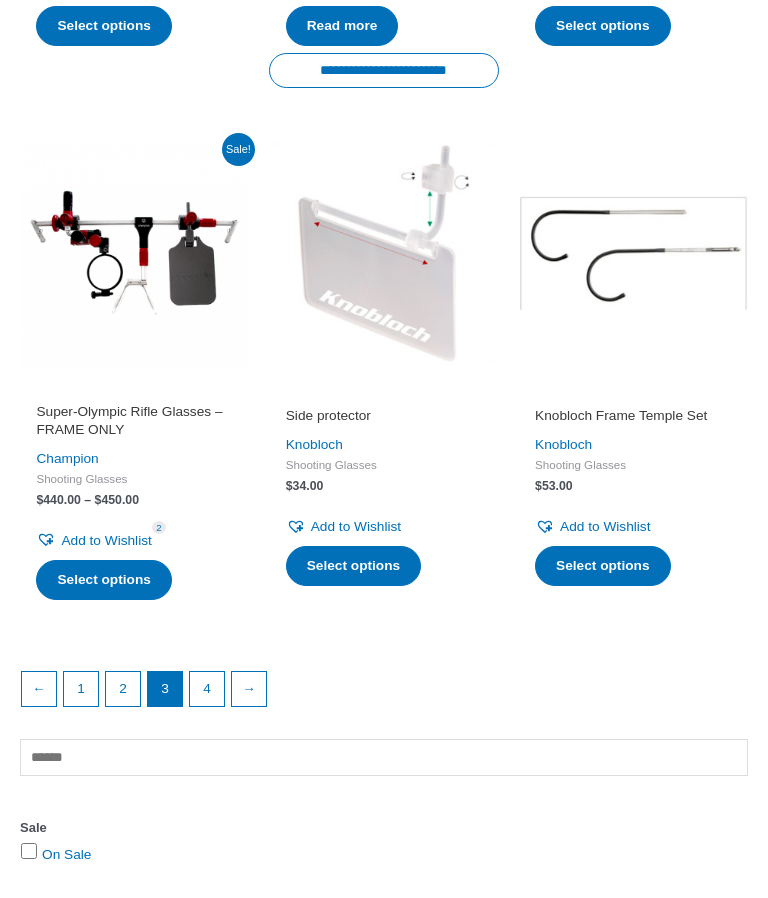 scroll, scrollTop: 2349, scrollLeft: 0, axis: vertical 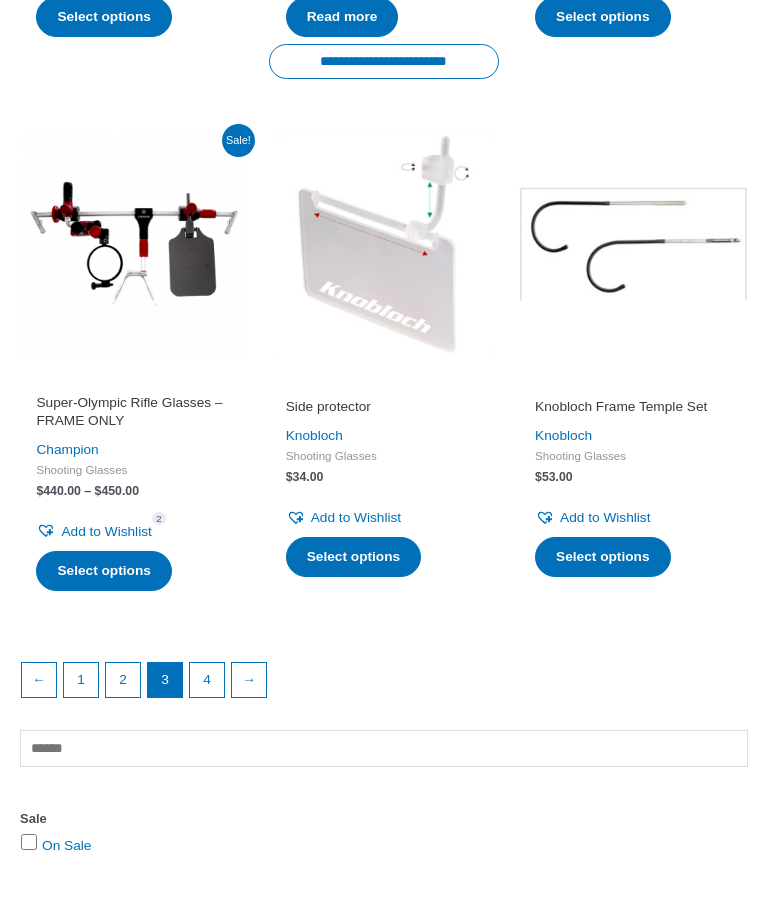 click on "4" at bounding box center (207, 681) 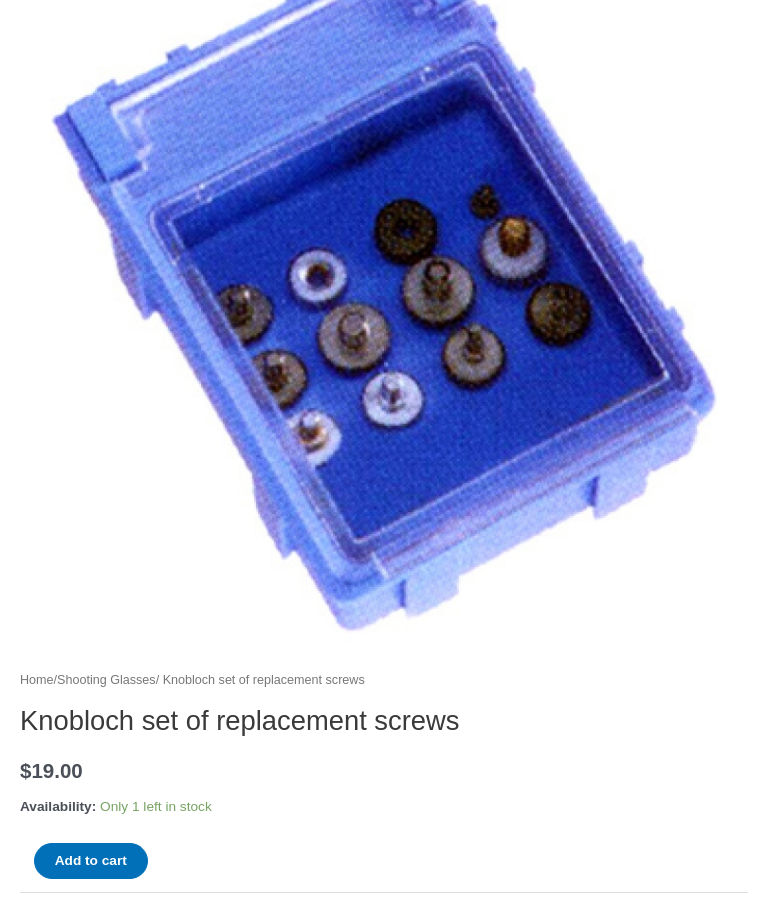 scroll, scrollTop: 344, scrollLeft: 0, axis: vertical 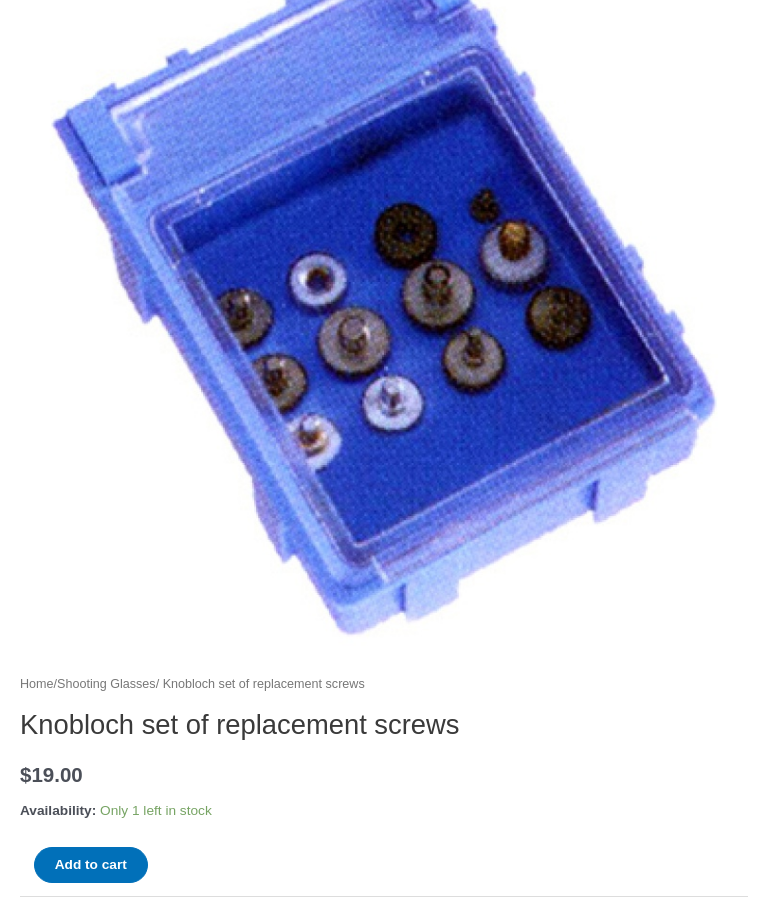 click on "Add to cart" at bounding box center (91, 865) 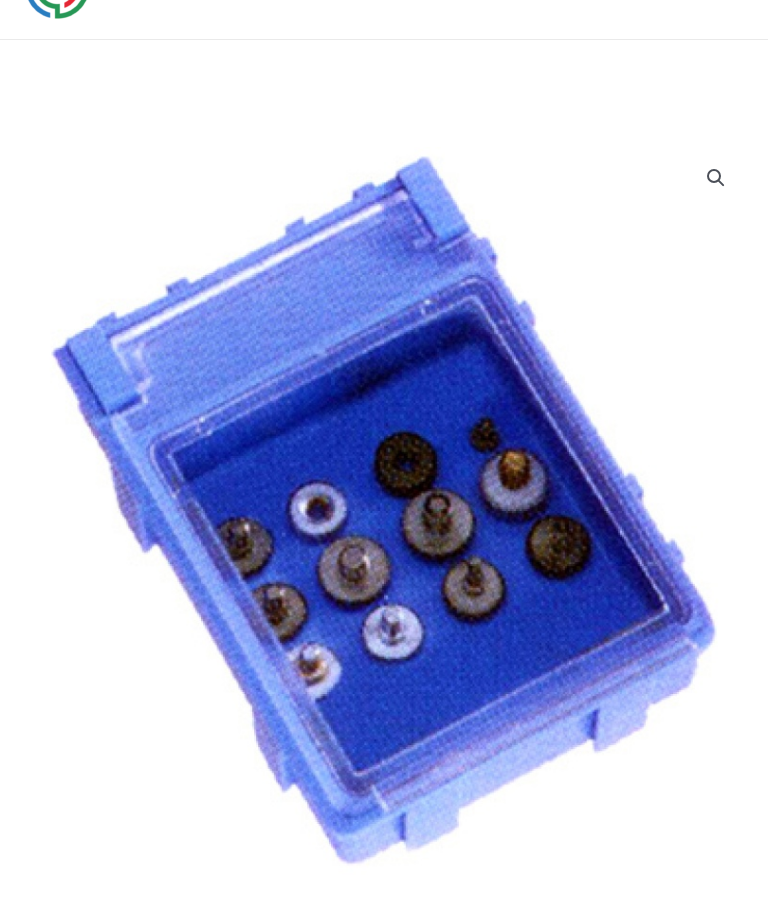 scroll, scrollTop: 113, scrollLeft: 0, axis: vertical 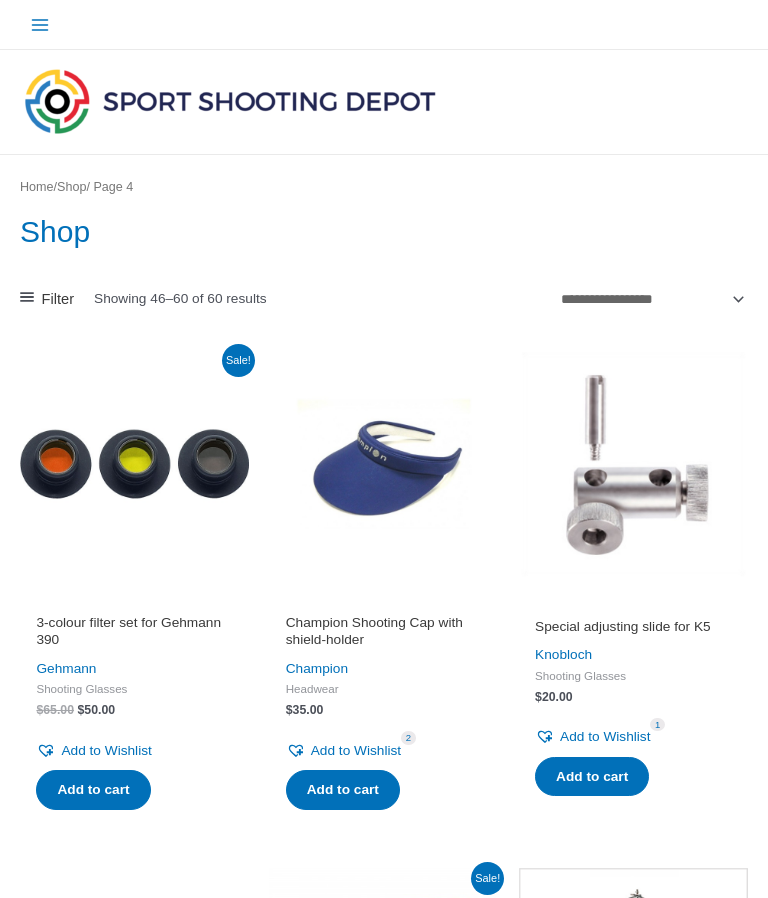 click 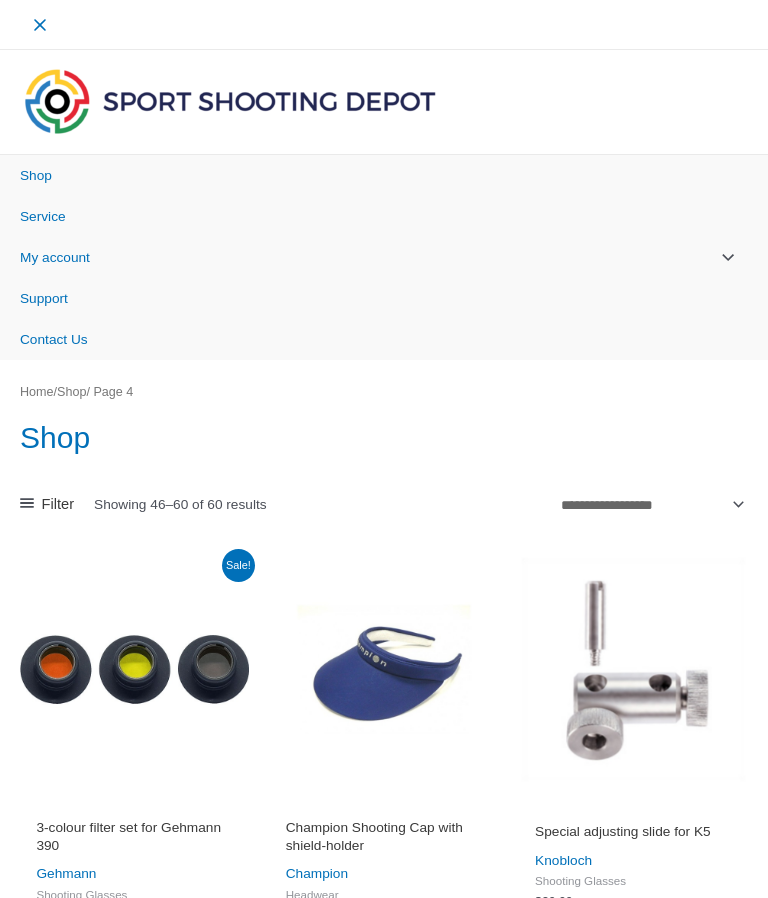 click on "My account" at bounding box center [55, 257] 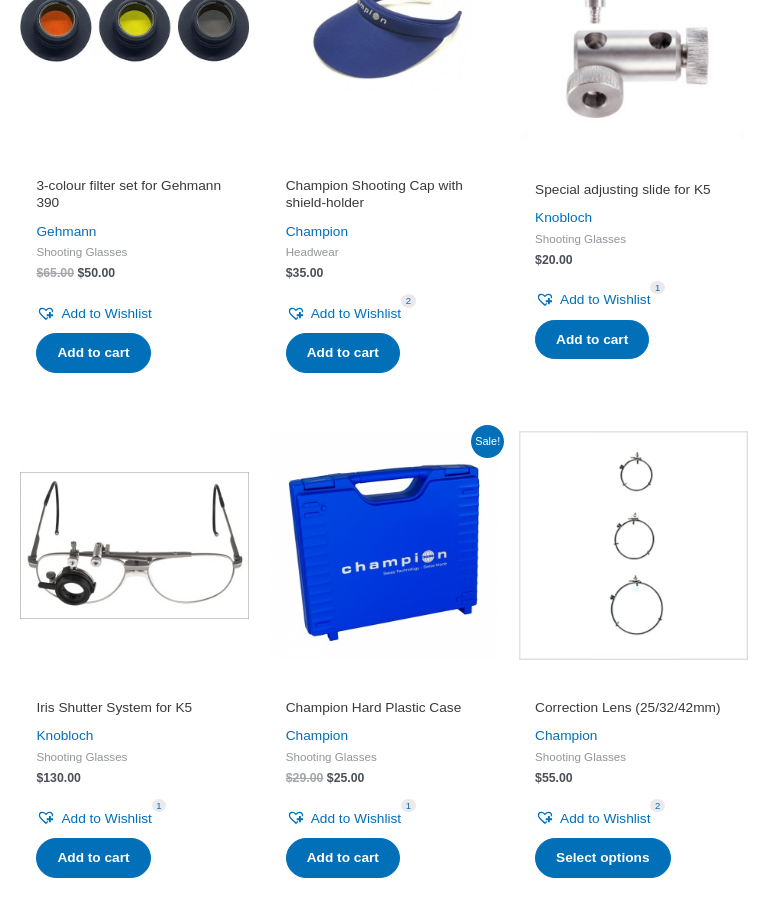 scroll, scrollTop: 0, scrollLeft: 0, axis: both 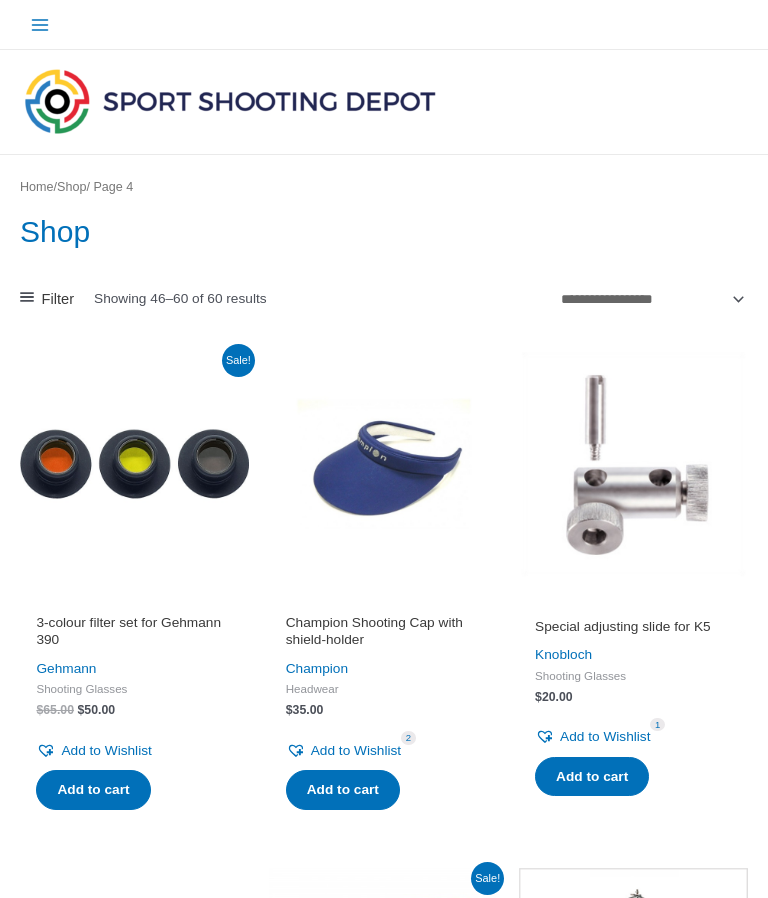 click at bounding box center (230, 101) 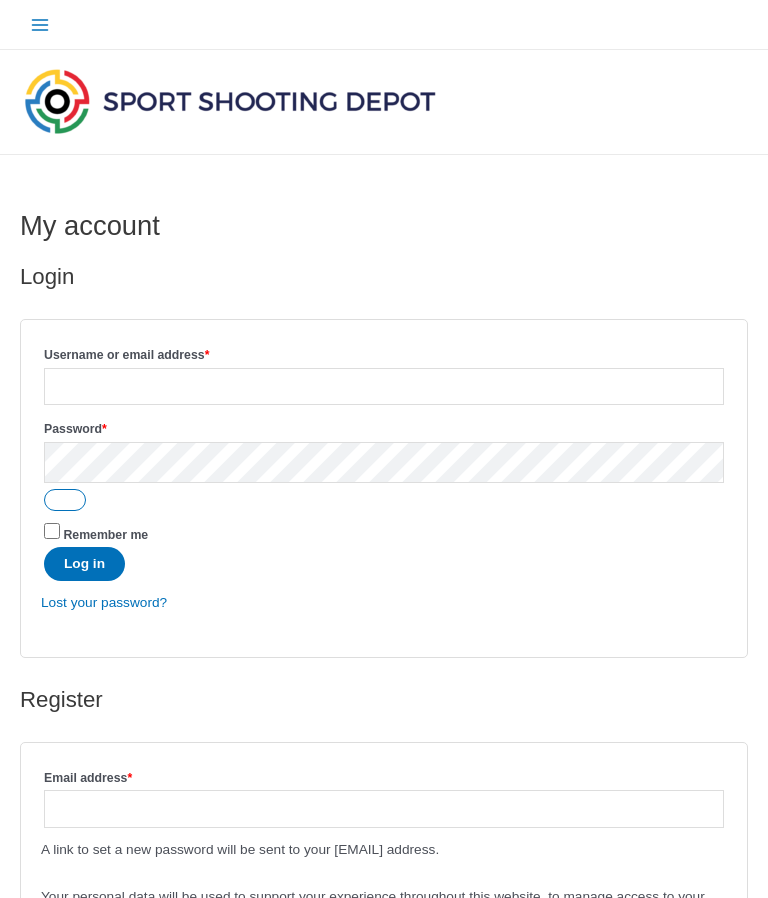 scroll, scrollTop: 0, scrollLeft: 0, axis: both 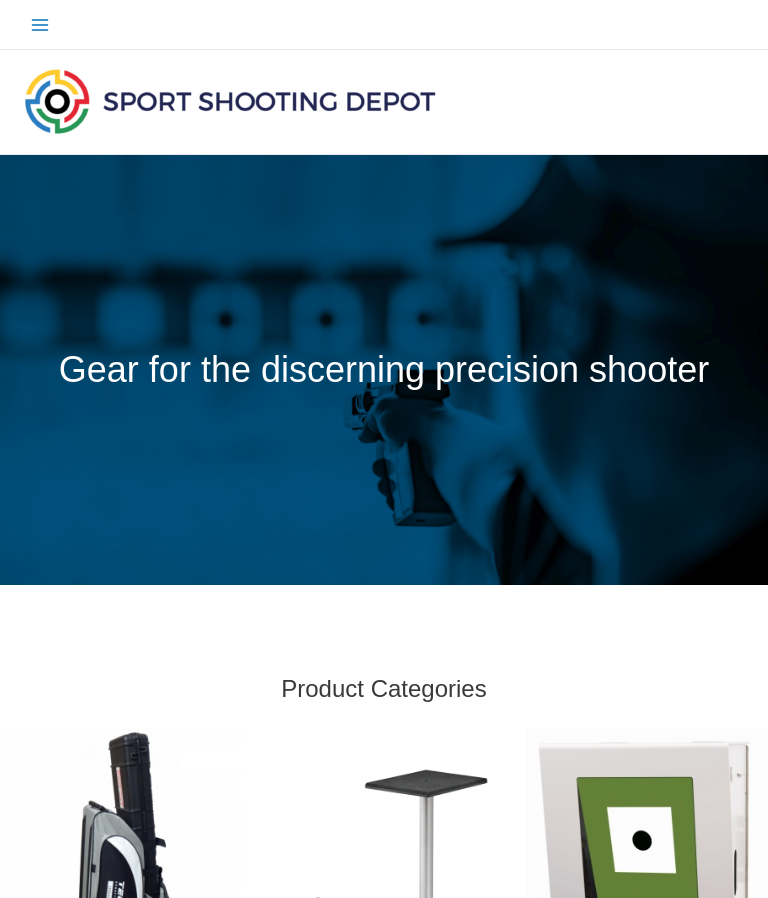 click 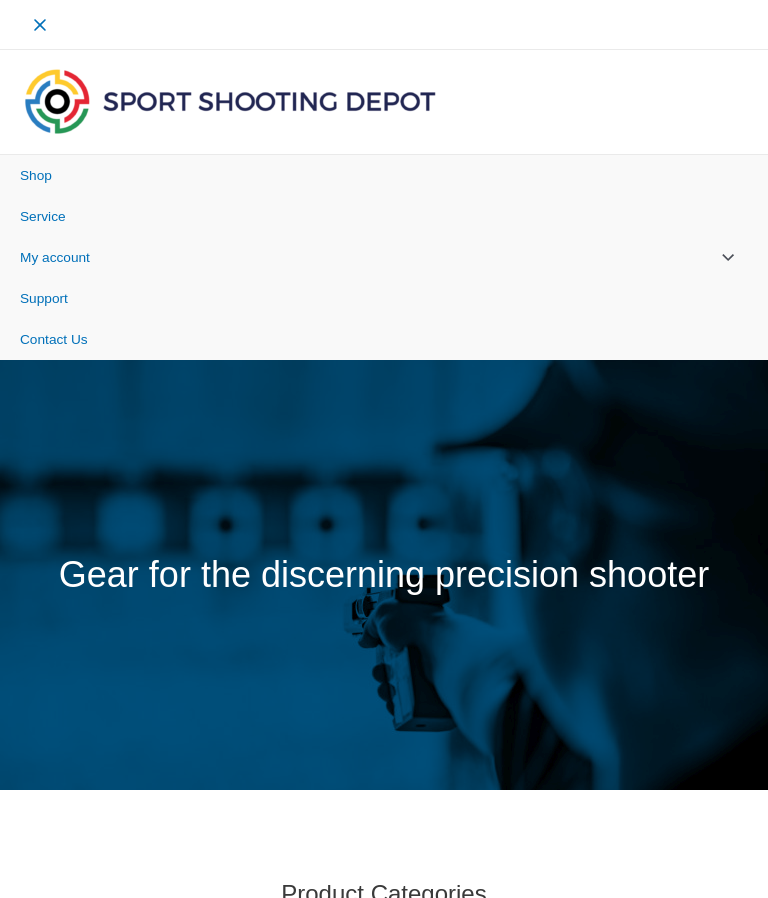 click on "Shop" at bounding box center (384, 175) 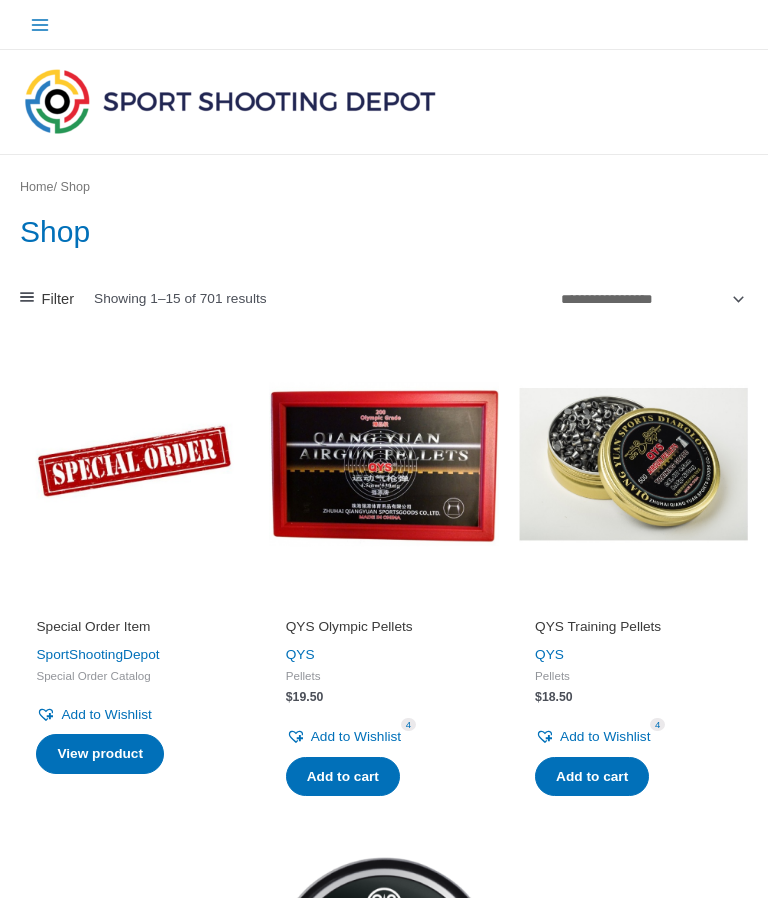 scroll, scrollTop: 0, scrollLeft: 0, axis: both 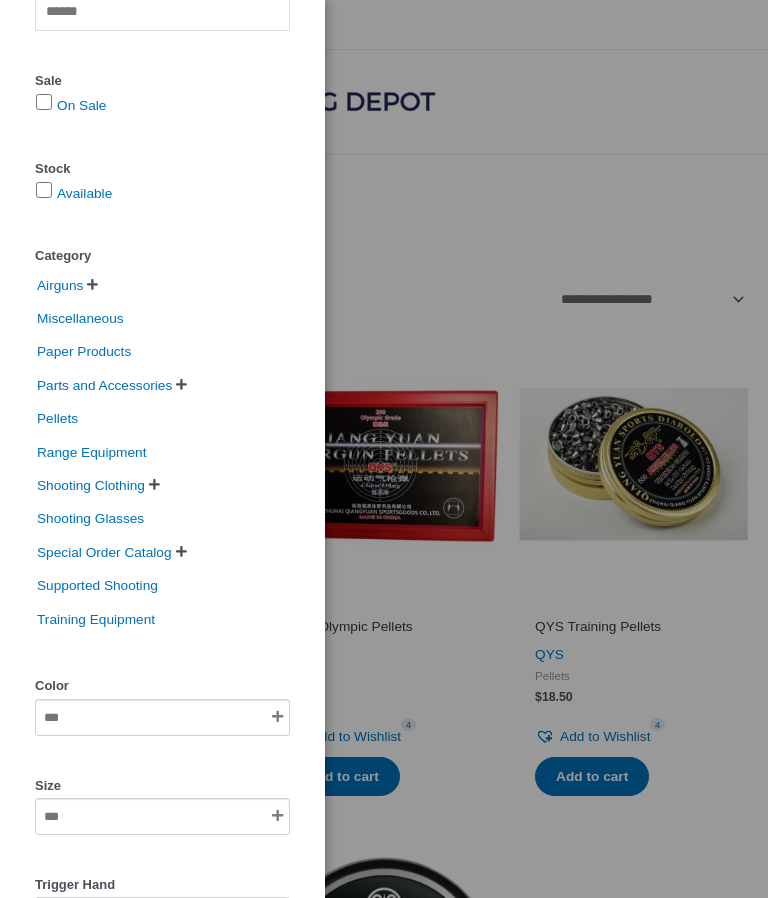 click on "Shooting Glasses" at bounding box center [90, 518] 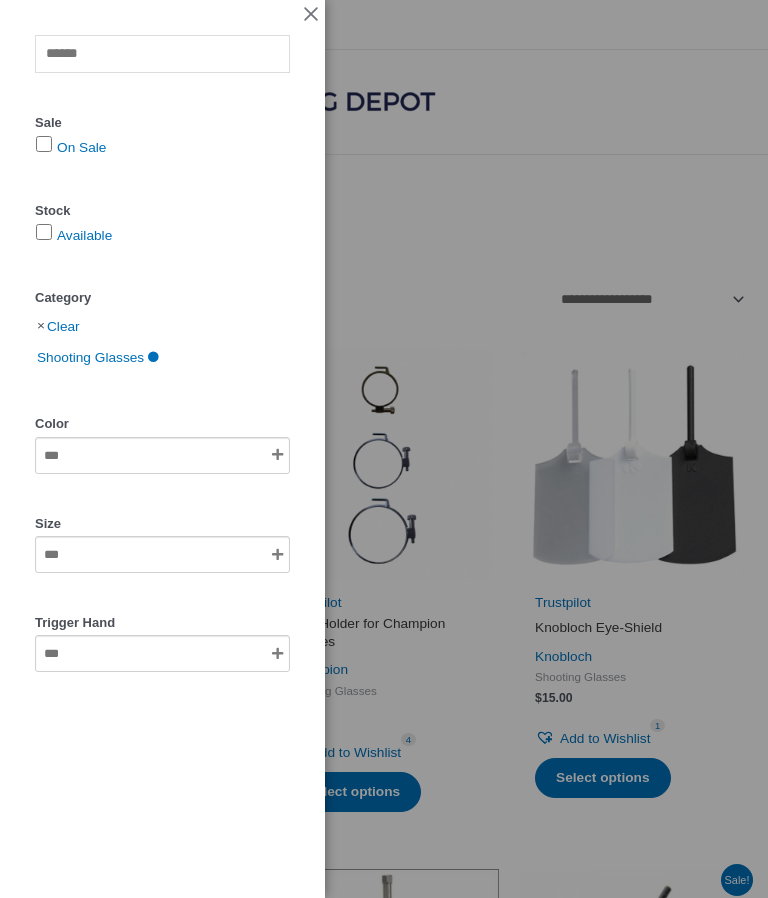 scroll, scrollTop: 0, scrollLeft: 0, axis: both 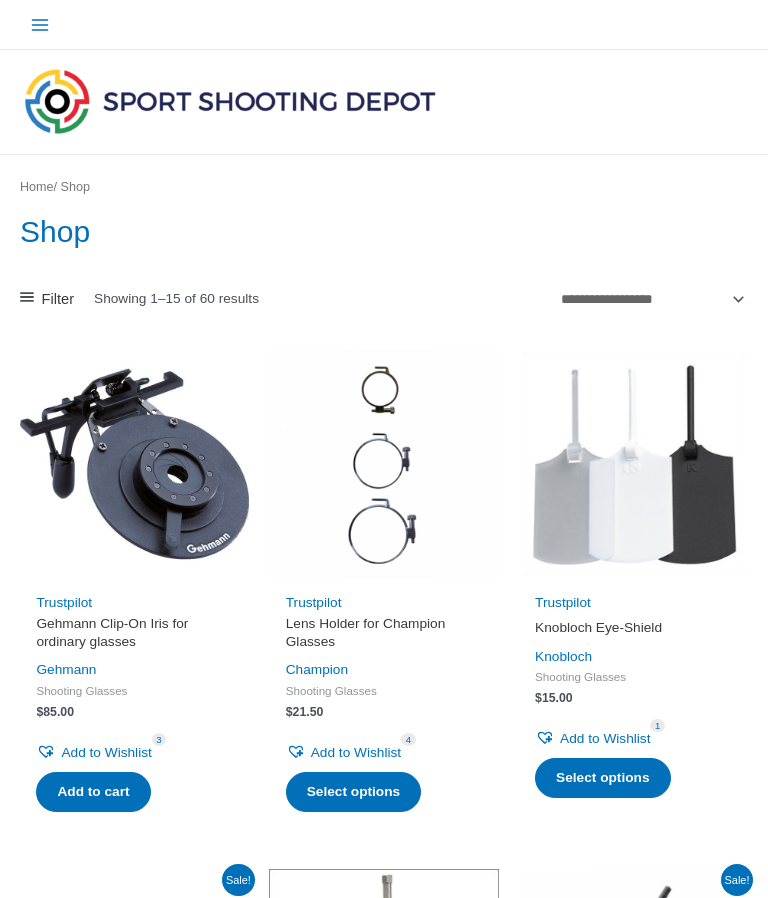 click at bounding box center (633, 463) 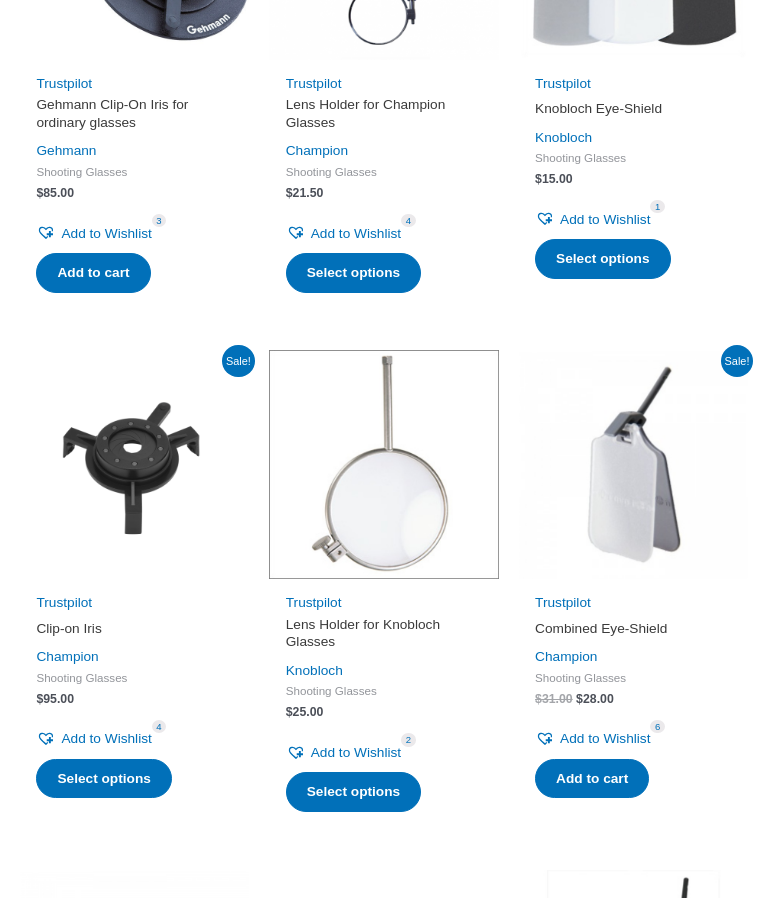 click at bounding box center (383, 464) 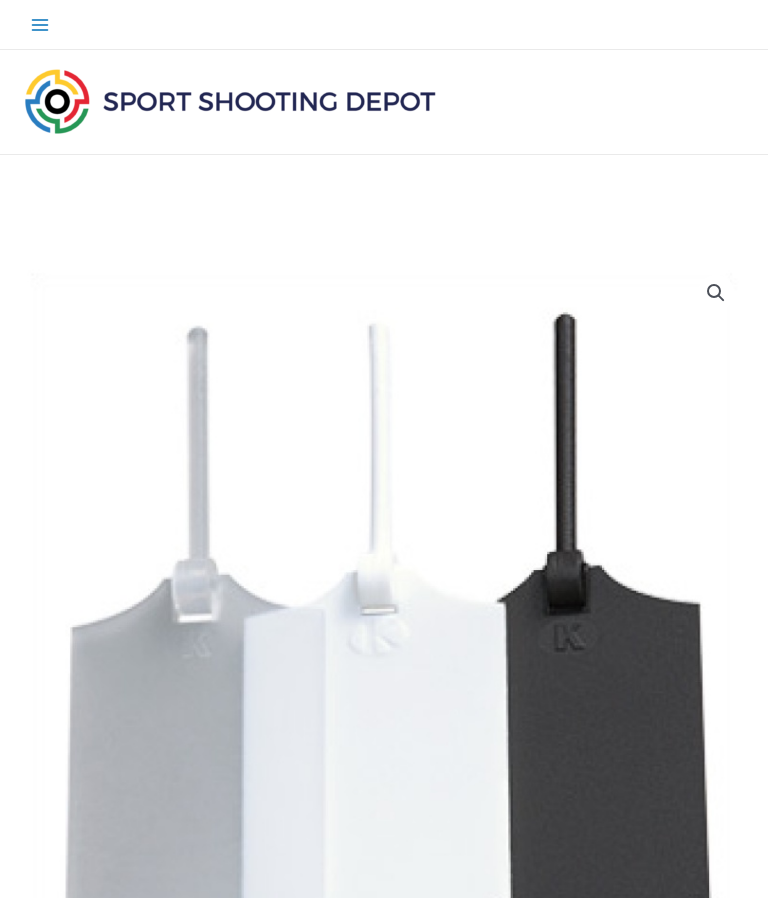 scroll, scrollTop: 0, scrollLeft: 0, axis: both 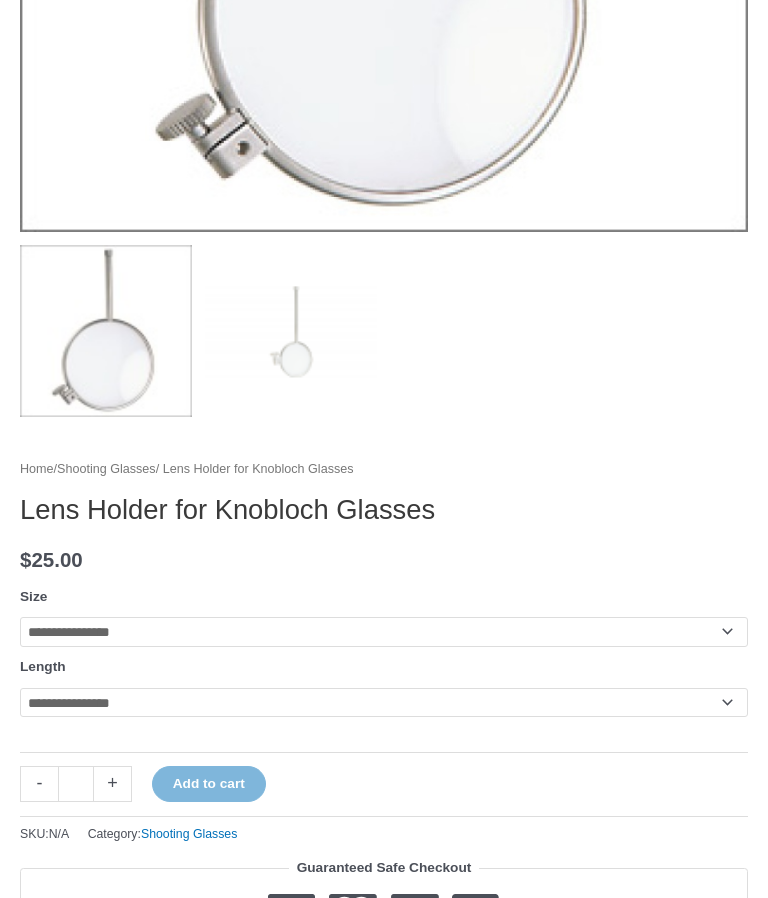 click on "**********" 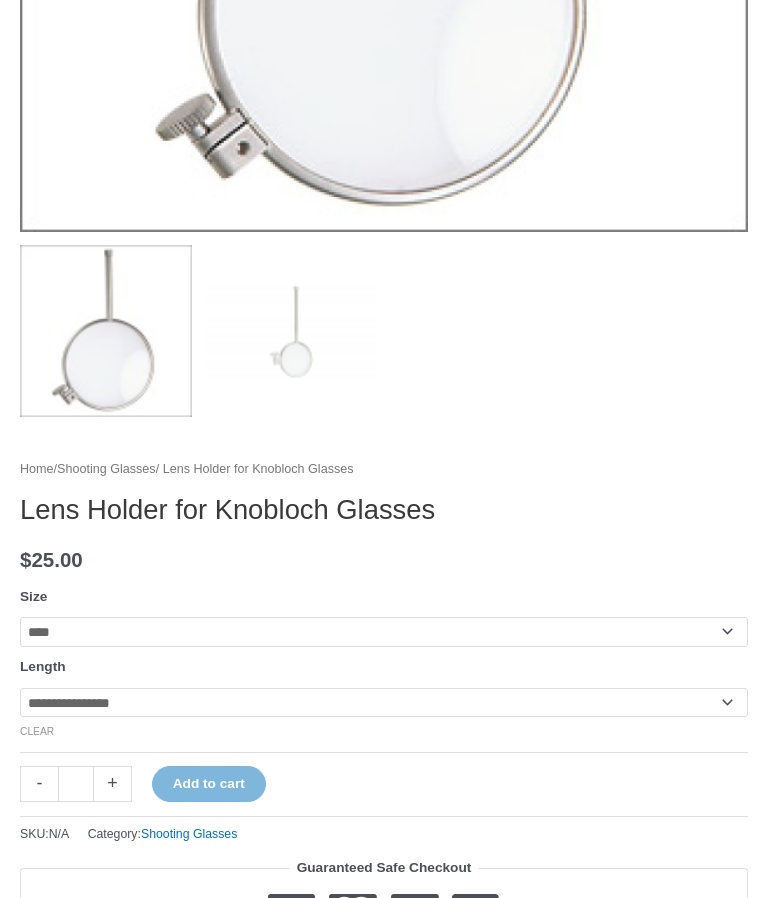 click on "**********" 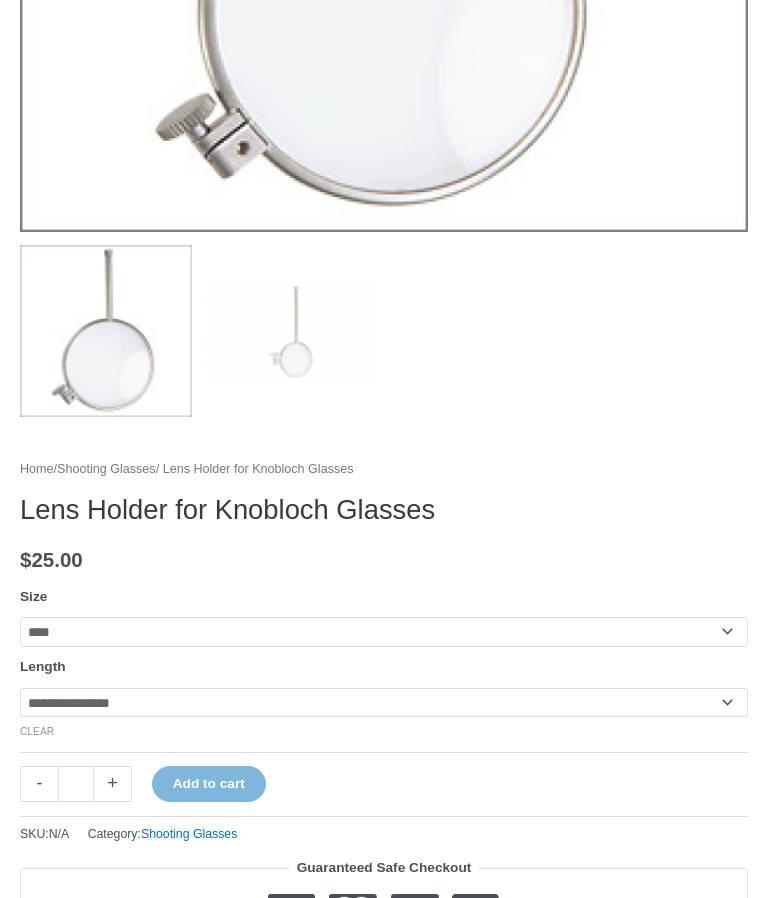 select on "****" 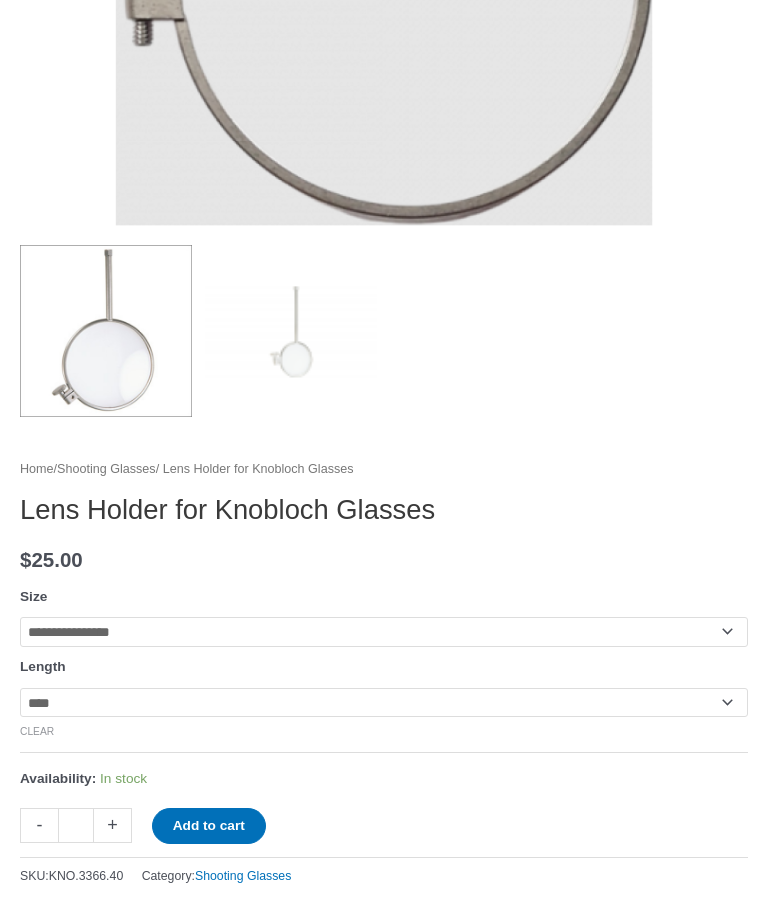 click on "Add to cart" 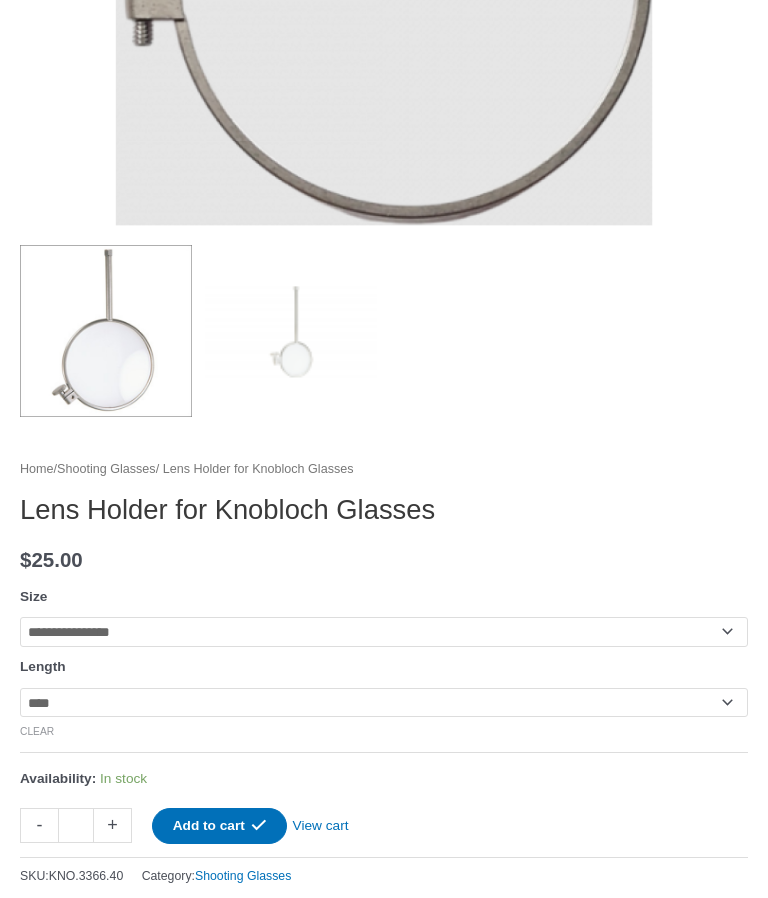 click on "View cart" 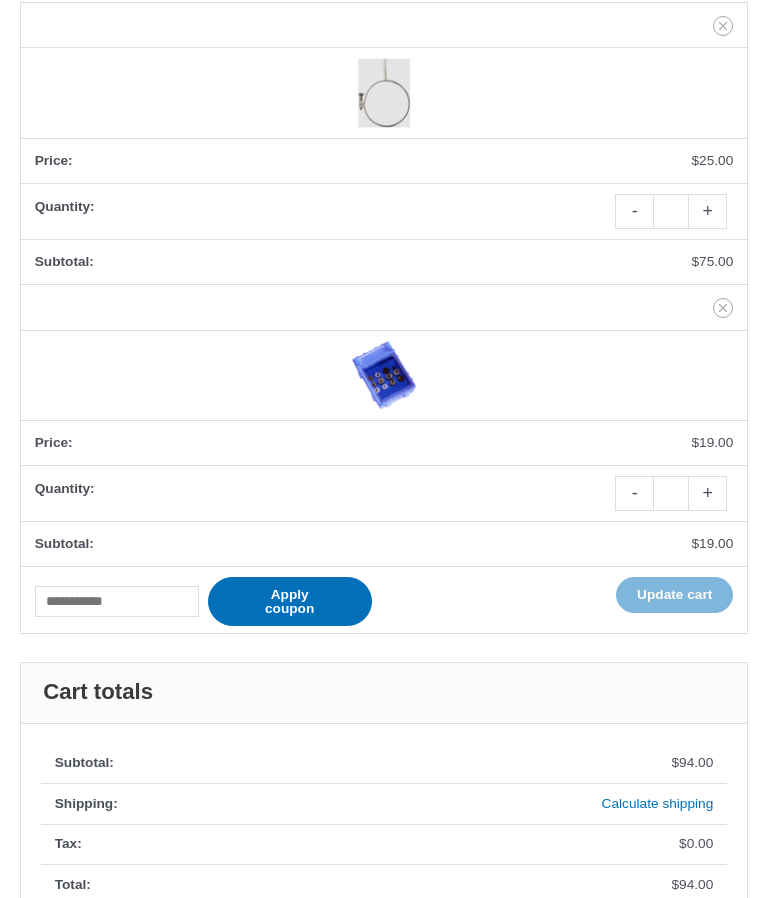 scroll, scrollTop: 353, scrollLeft: 0, axis: vertical 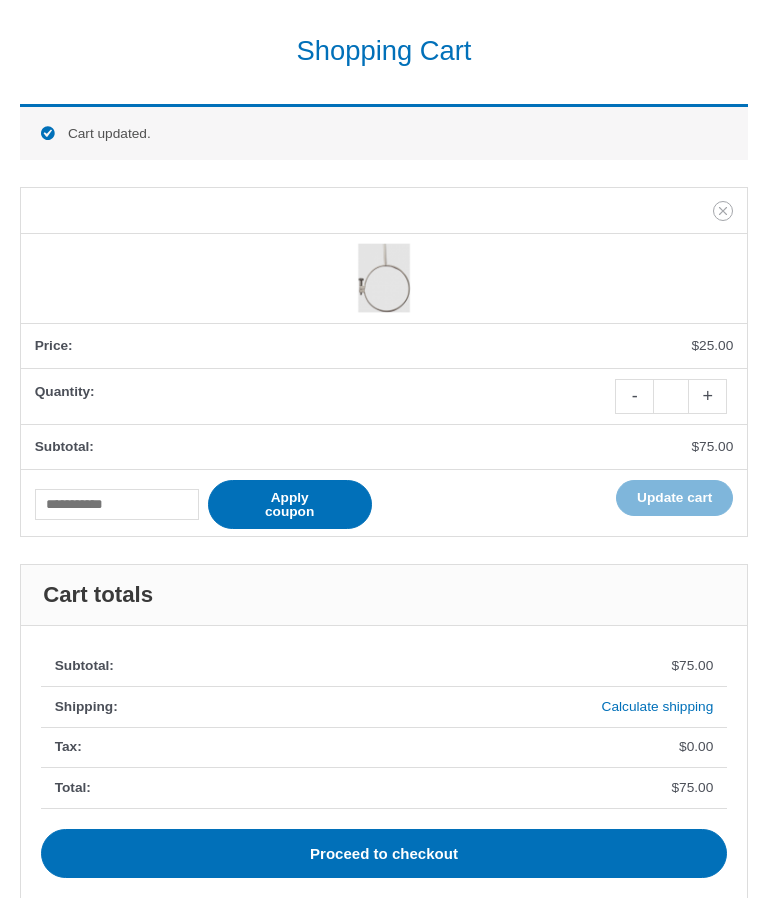 click on "-" at bounding box center [634, 396] 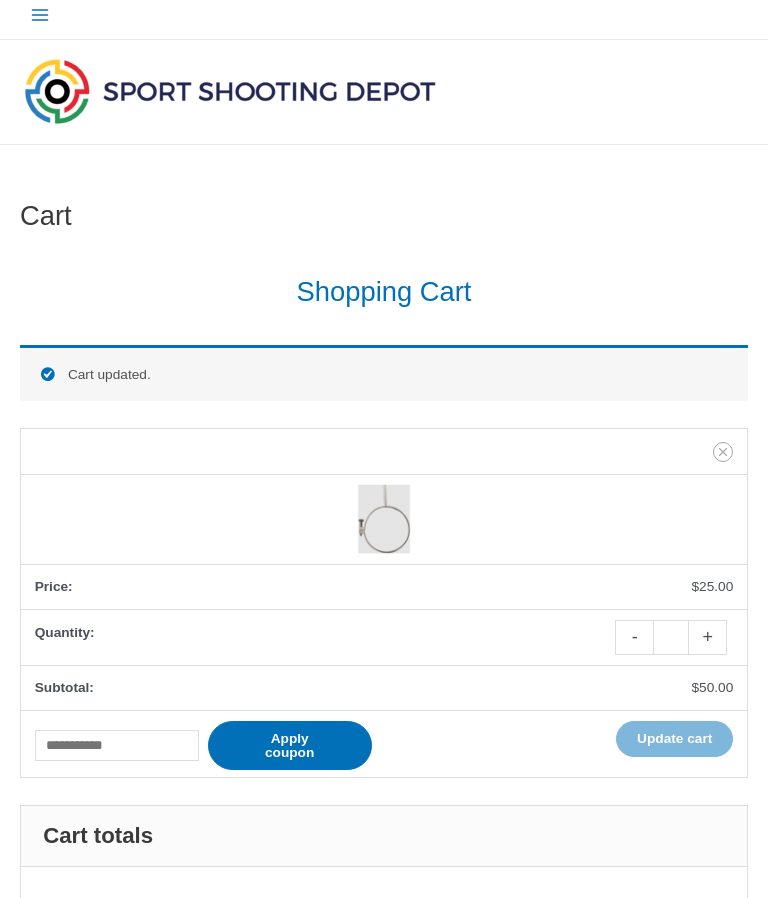 scroll, scrollTop: 9, scrollLeft: 0, axis: vertical 